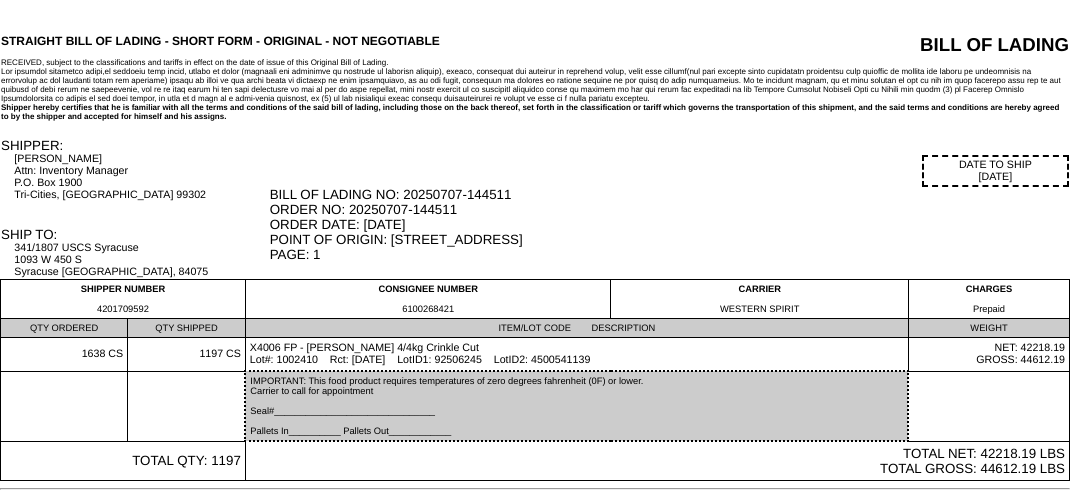 scroll, scrollTop: 0, scrollLeft: 0, axis: both 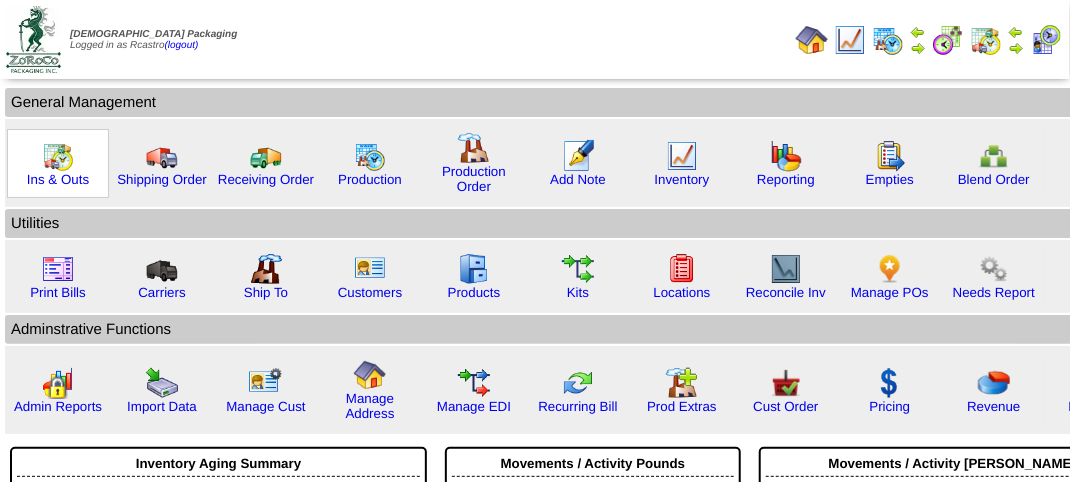 click at bounding box center (58, 156) 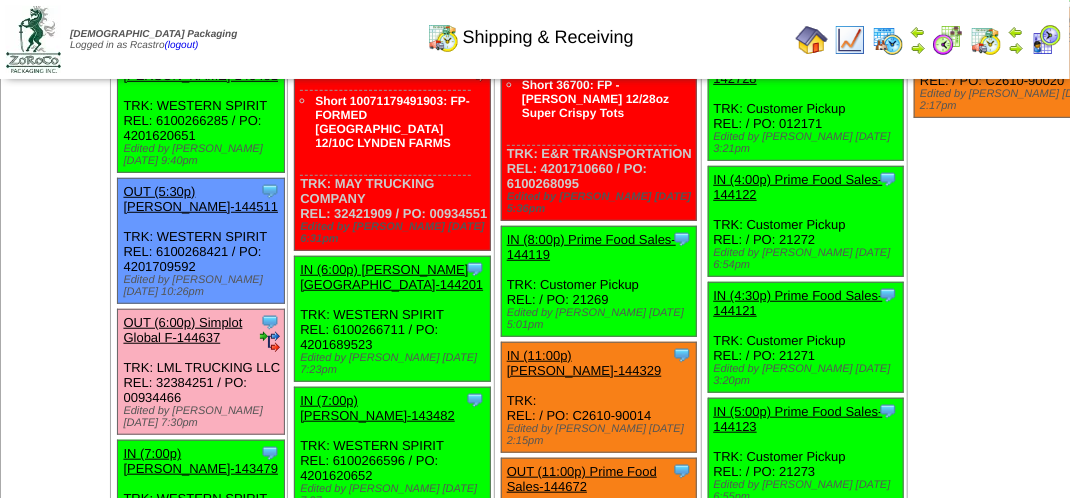 scroll, scrollTop: 3100, scrollLeft: 0, axis: vertical 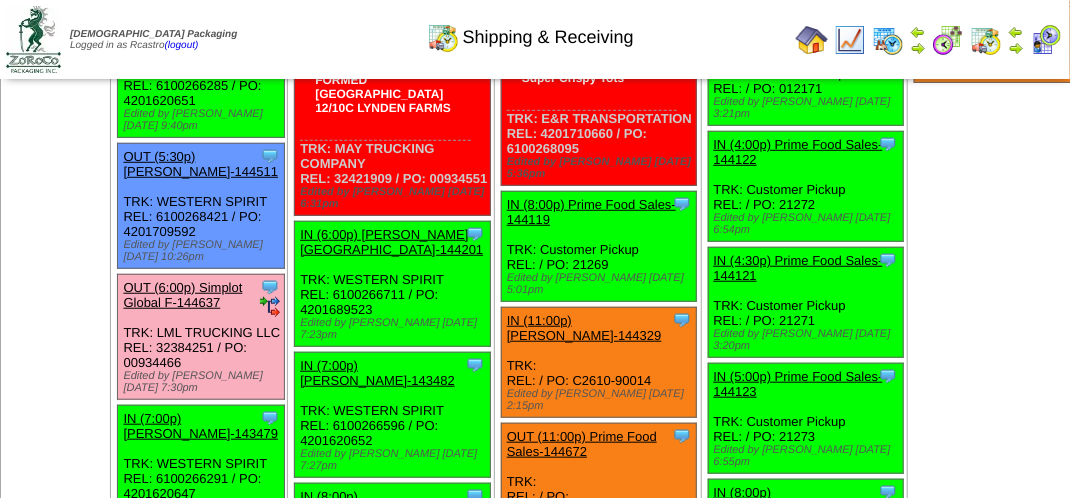 click on "OUT
(6:00p)
Simplot Global F-144637" at bounding box center [182, 295] 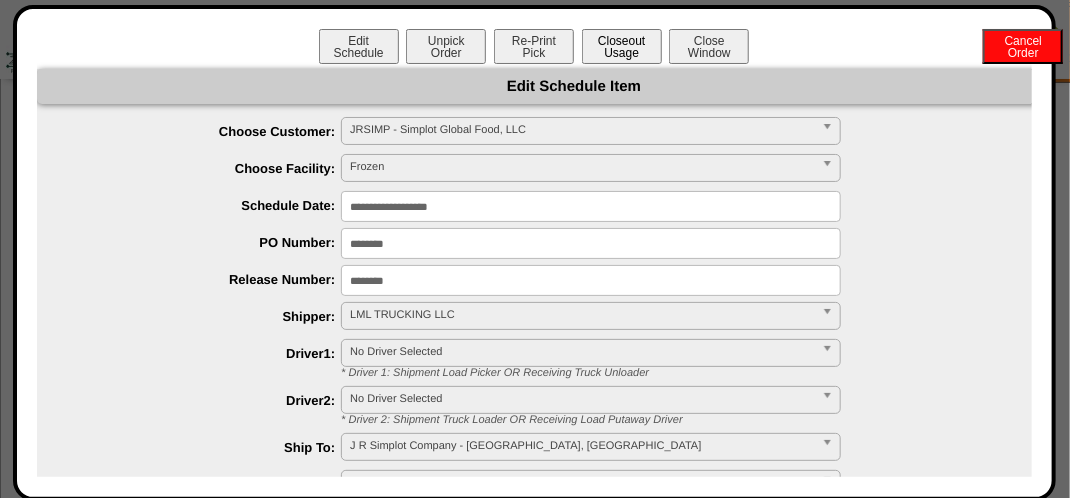 click on "Closeout Usage" at bounding box center (622, 46) 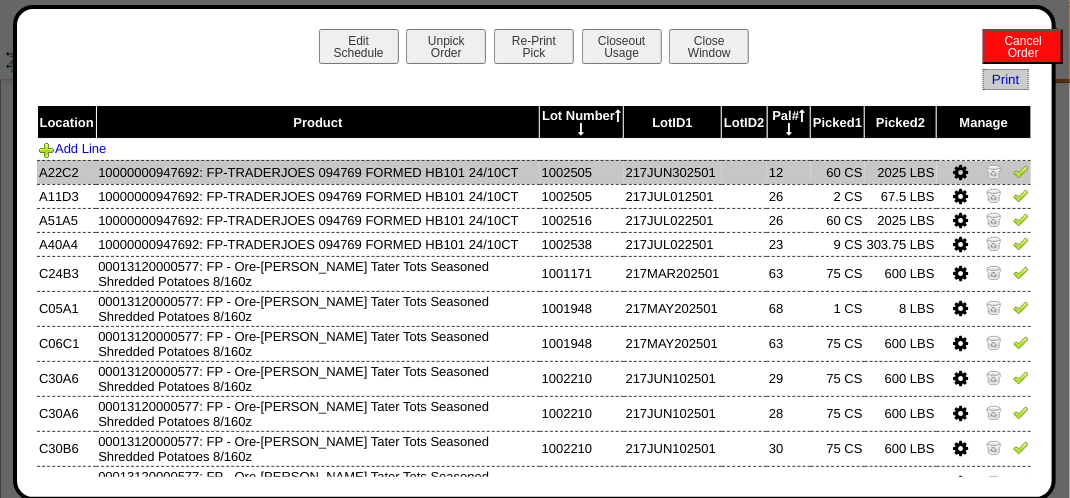 click at bounding box center [984, 172] 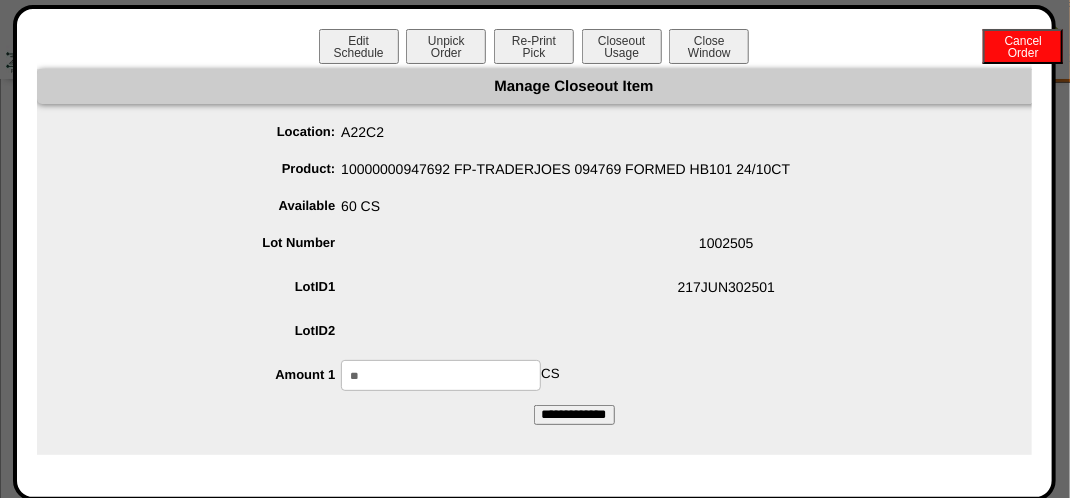 click on "**" at bounding box center [441, 375] 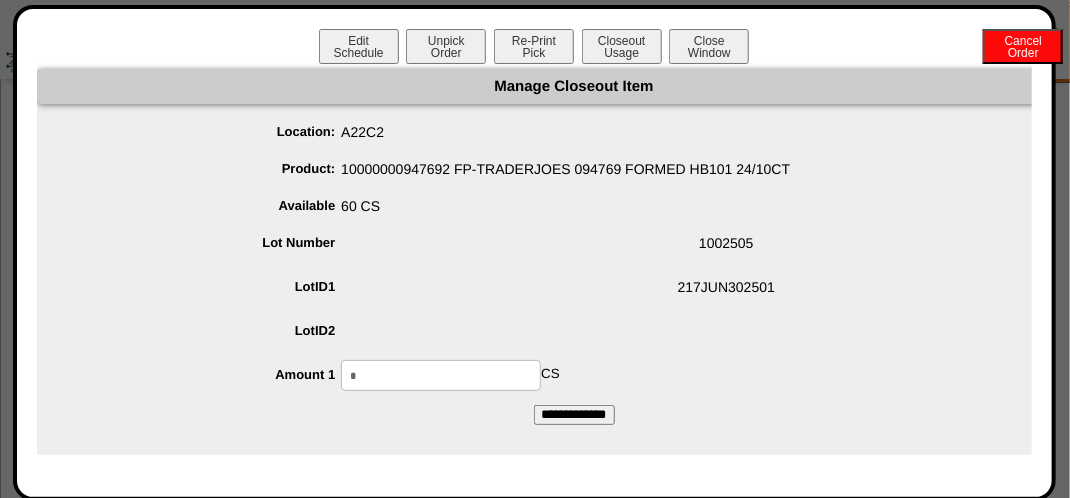 type on "*" 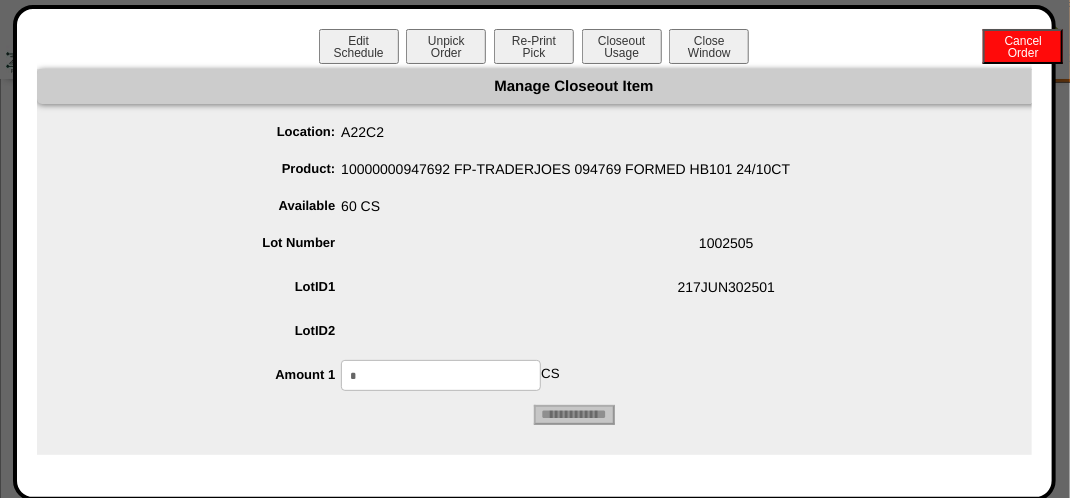 click on "Edit Schedule
Unpick Order
Re-Print Pick
Closeout Usage
Cancel Order
Close Window" at bounding box center (534, 49) 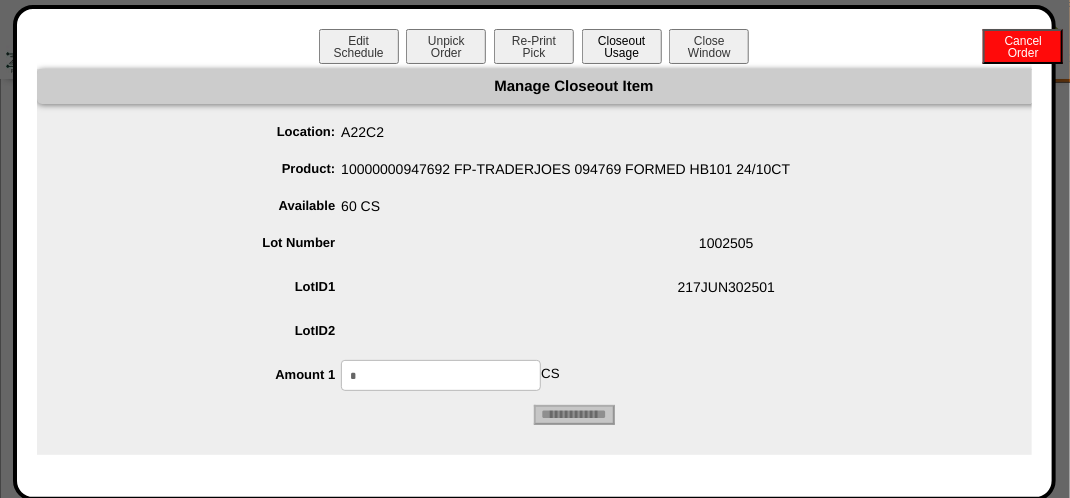 click on "Closeout Usage" at bounding box center (622, 46) 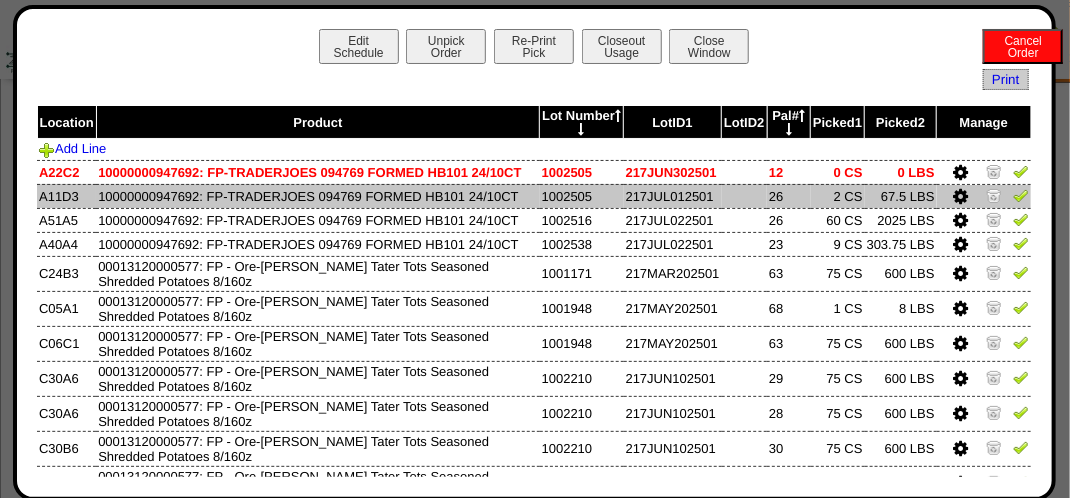 click at bounding box center [960, 197] 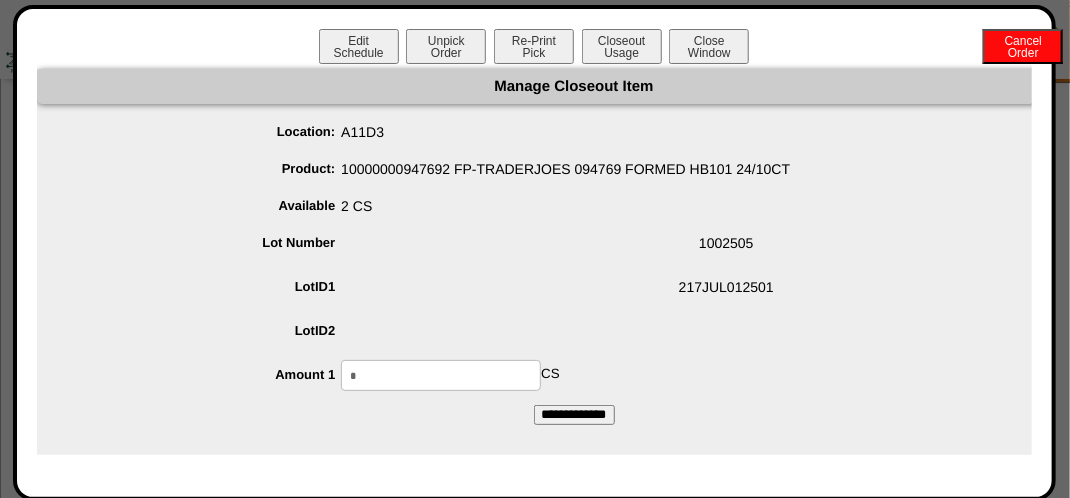click on "*" at bounding box center (441, 375) 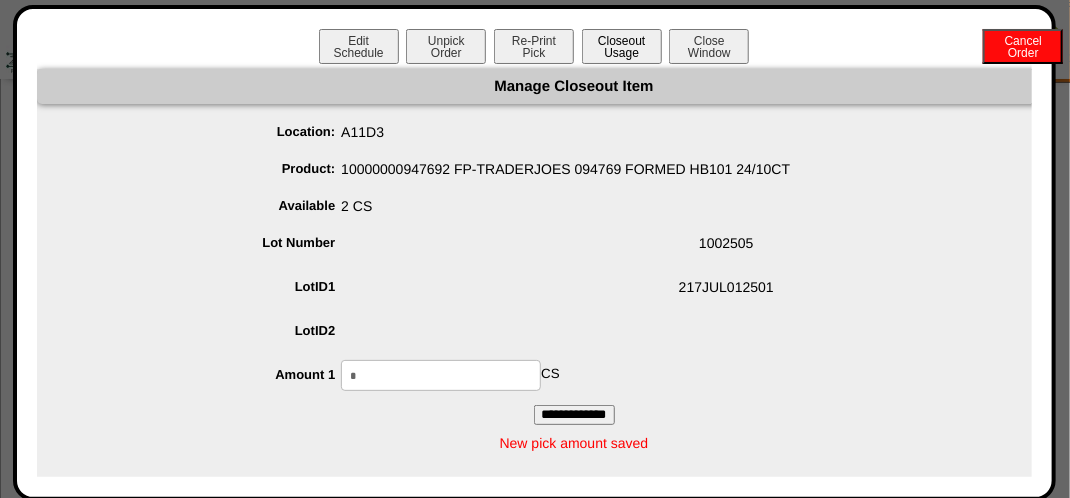 click on "Closeout Usage" at bounding box center [622, 46] 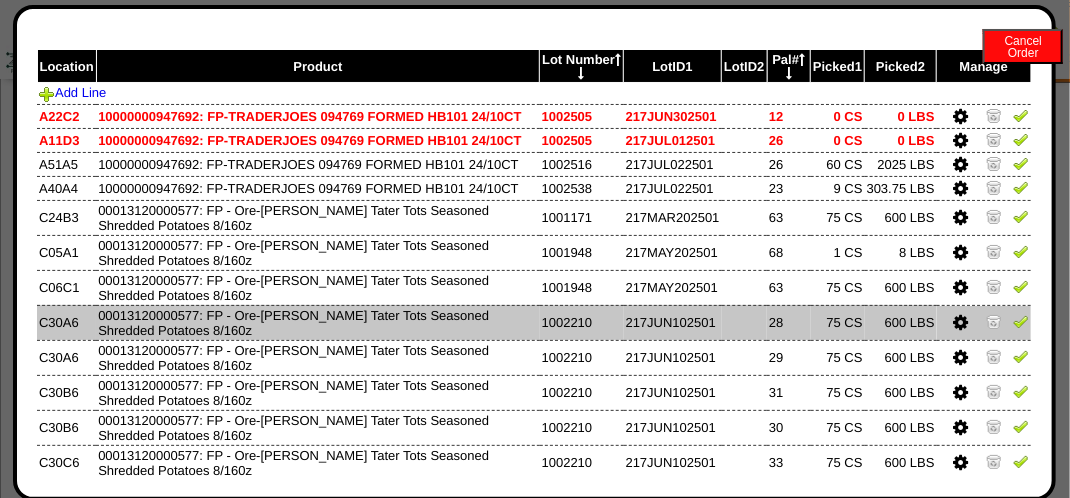 scroll, scrollTop: 100, scrollLeft: 0, axis: vertical 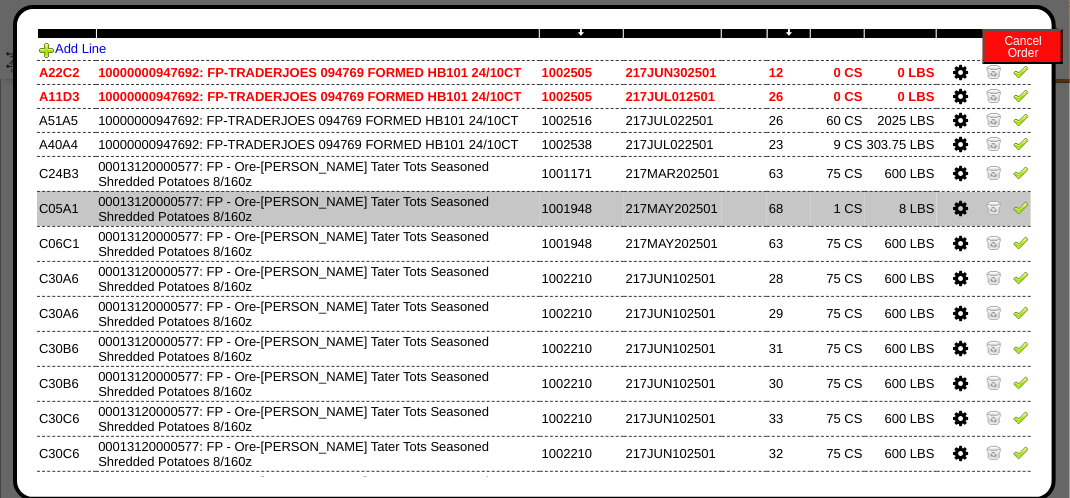 click at bounding box center (960, 209) 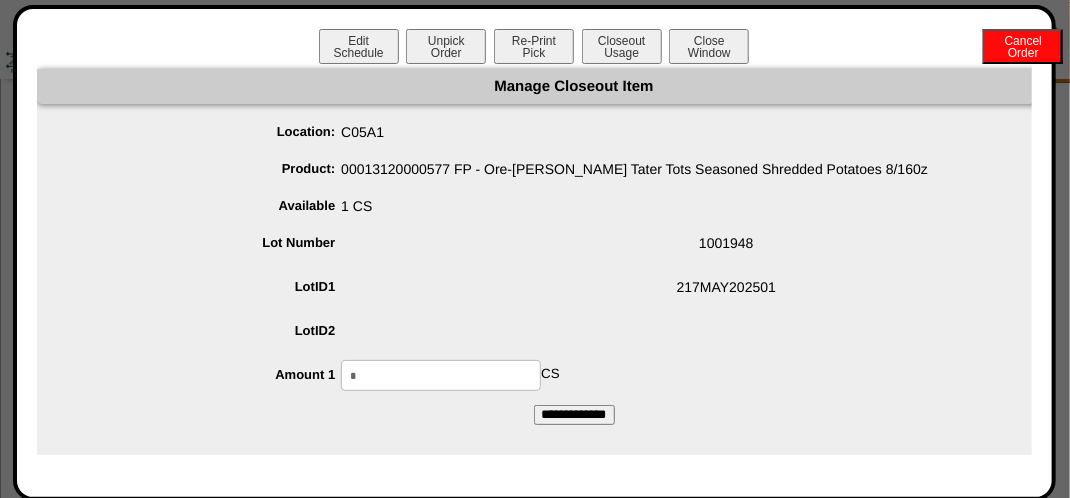 click on "*" at bounding box center (441, 375) 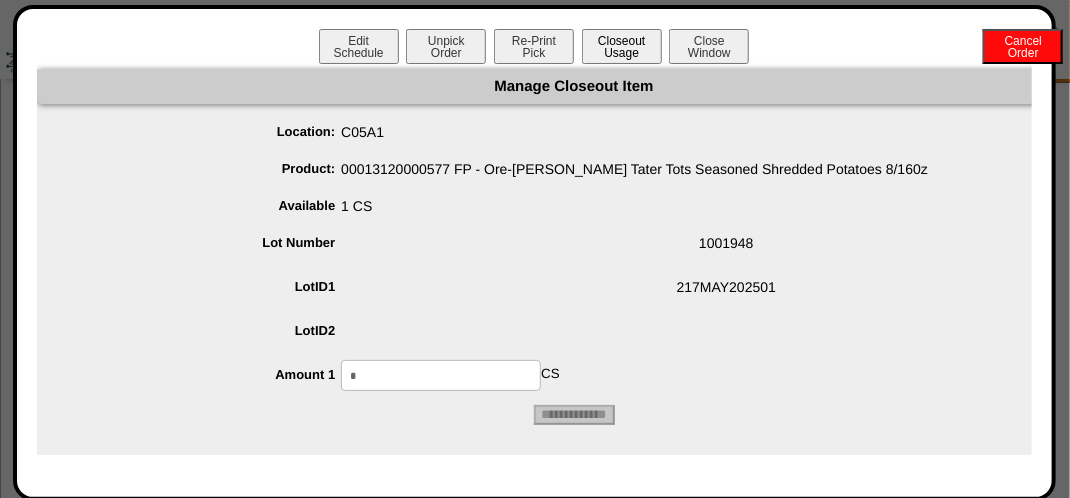 click on "Closeout Usage" at bounding box center (622, 46) 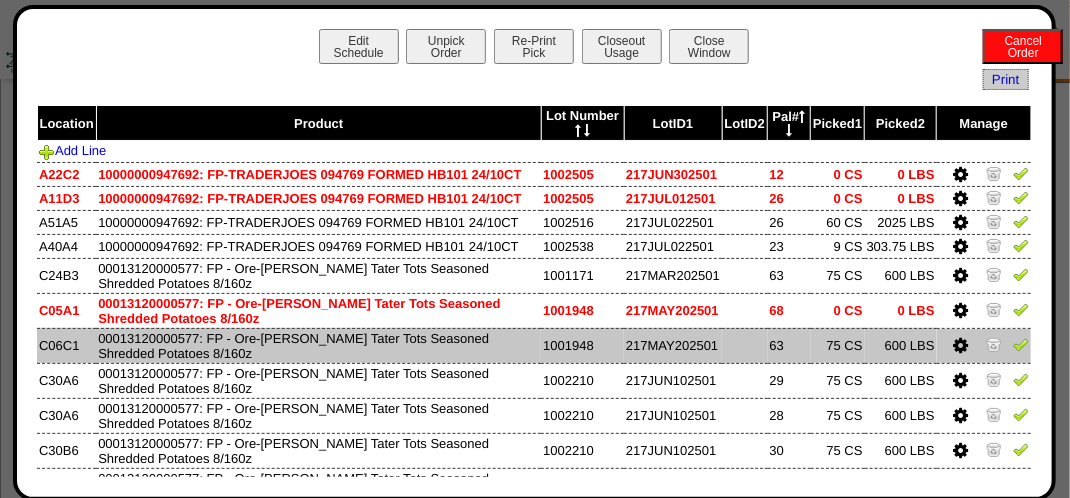 click at bounding box center (960, 346) 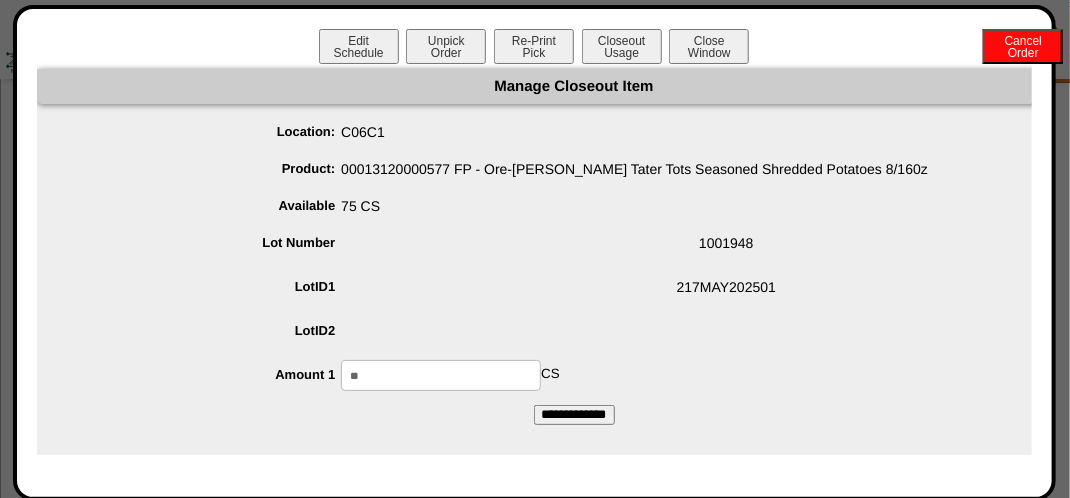 click on "**" at bounding box center [441, 375] 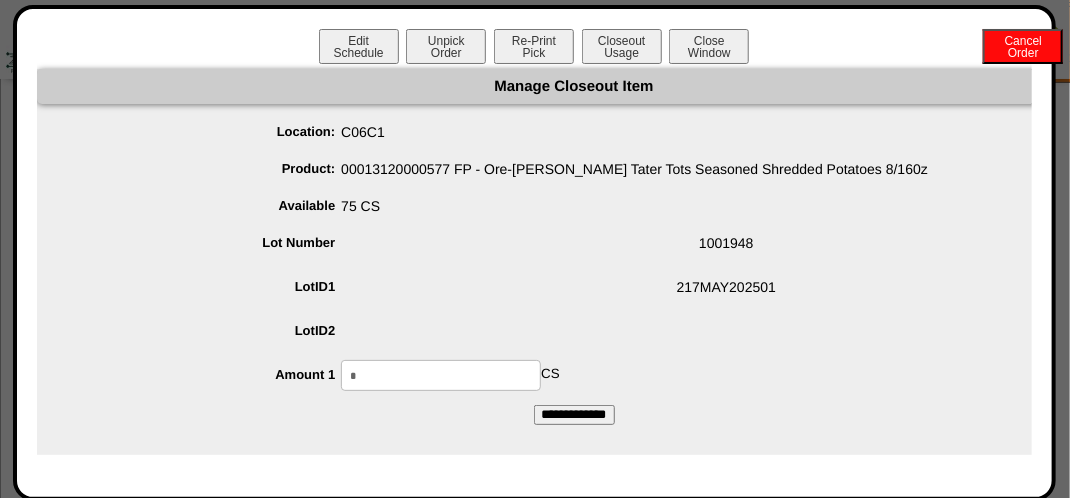 type on "*" 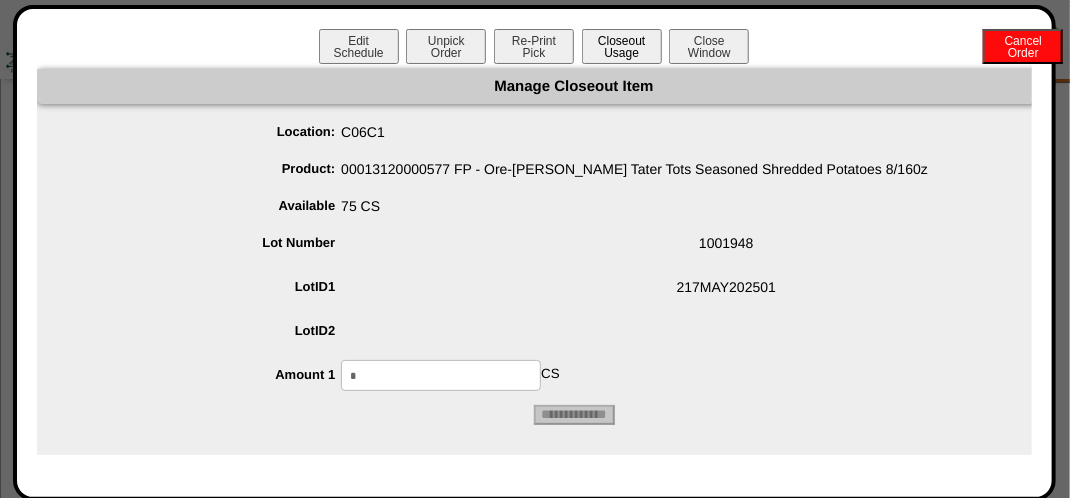 click on "Closeout Usage" at bounding box center [622, 46] 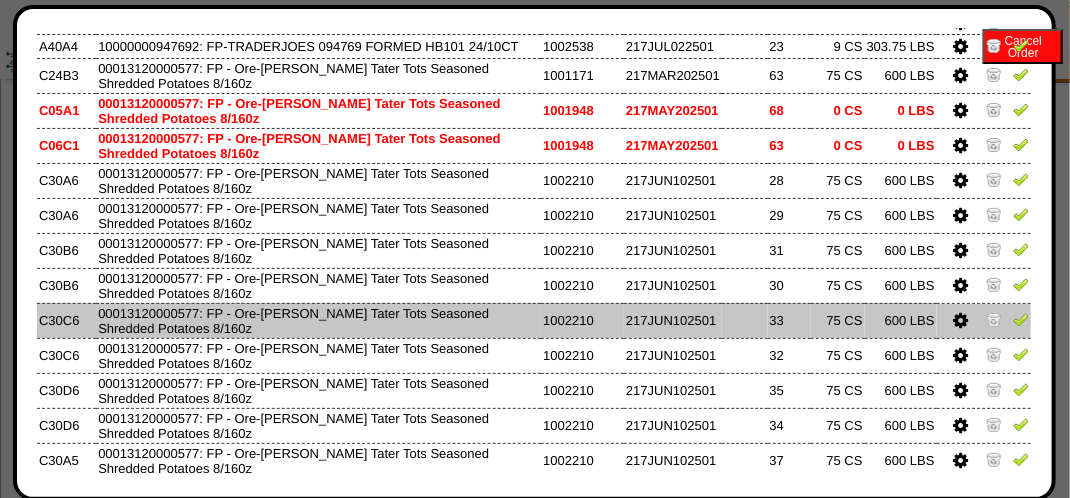 scroll, scrollTop: 100, scrollLeft: 0, axis: vertical 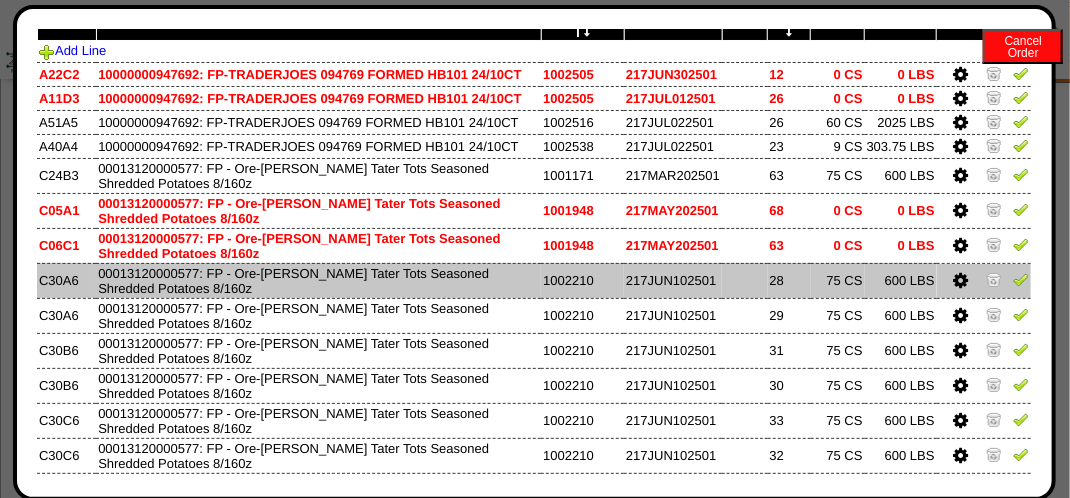 click at bounding box center [960, 281] 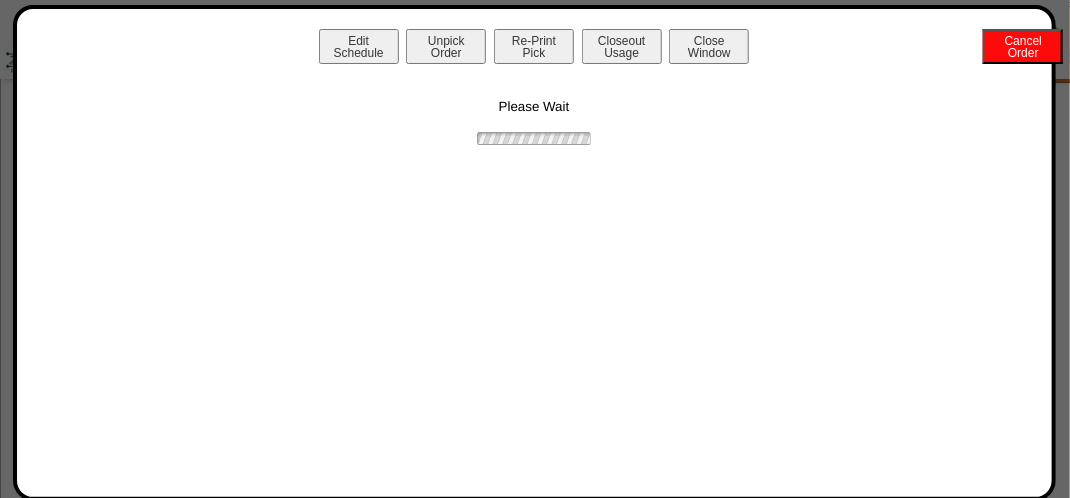 scroll, scrollTop: 0, scrollLeft: 0, axis: both 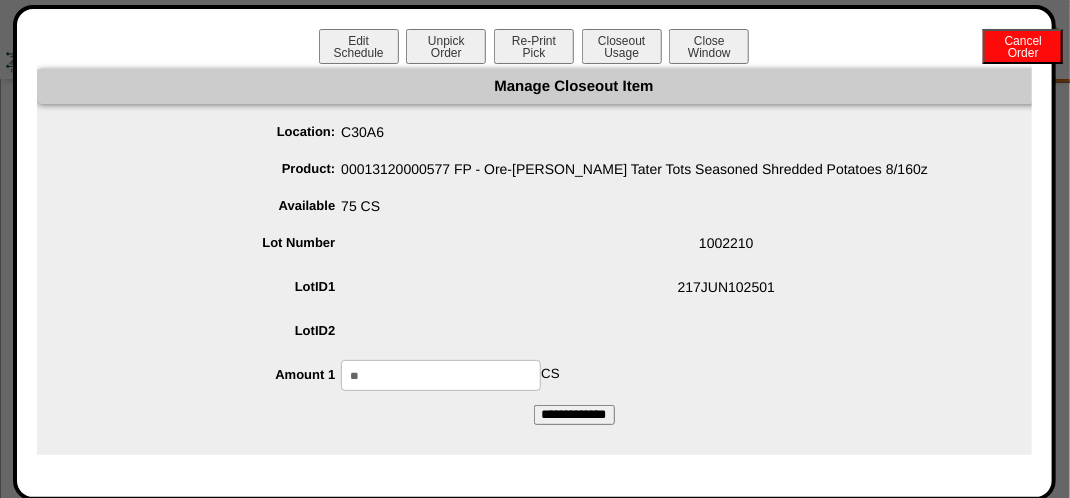 click on "**" at bounding box center (441, 375) 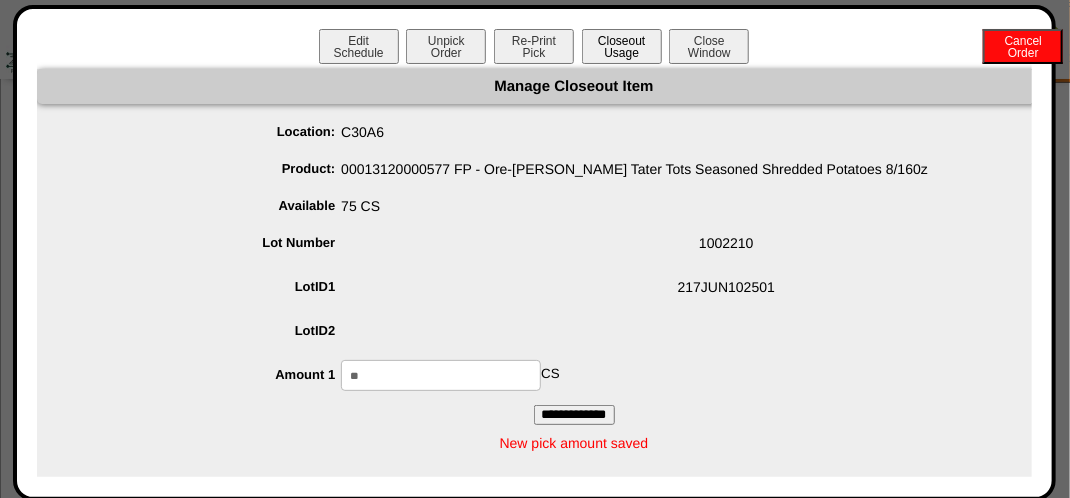 click on "Closeout Usage" at bounding box center [622, 46] 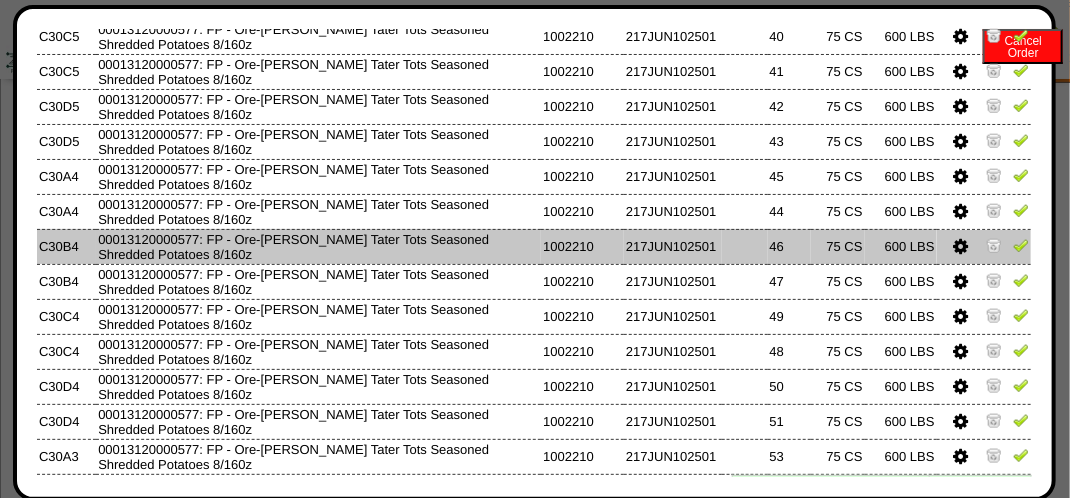scroll, scrollTop: 844, scrollLeft: 0, axis: vertical 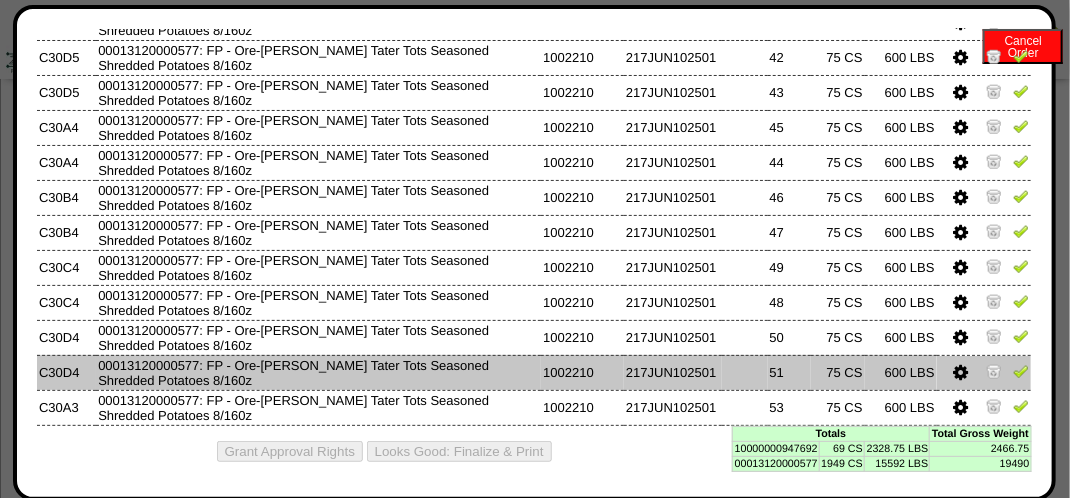 drag, startPoint x: 632, startPoint y: 349, endPoint x: 643, endPoint y: 366, distance: 20.248457 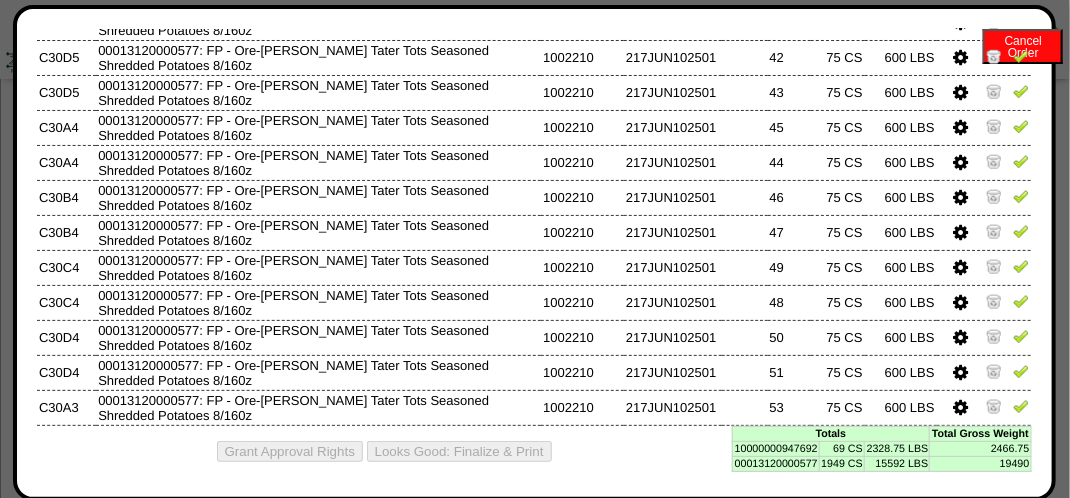 click on "Grant Approval Rights
Looks Good: Finalize & Print" at bounding box center (534, 451) 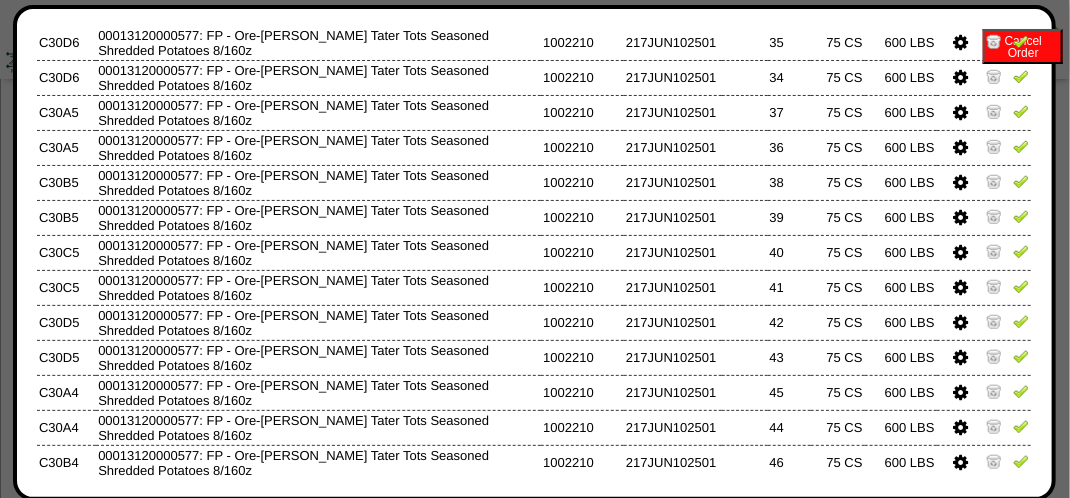 scroll, scrollTop: 544, scrollLeft: 0, axis: vertical 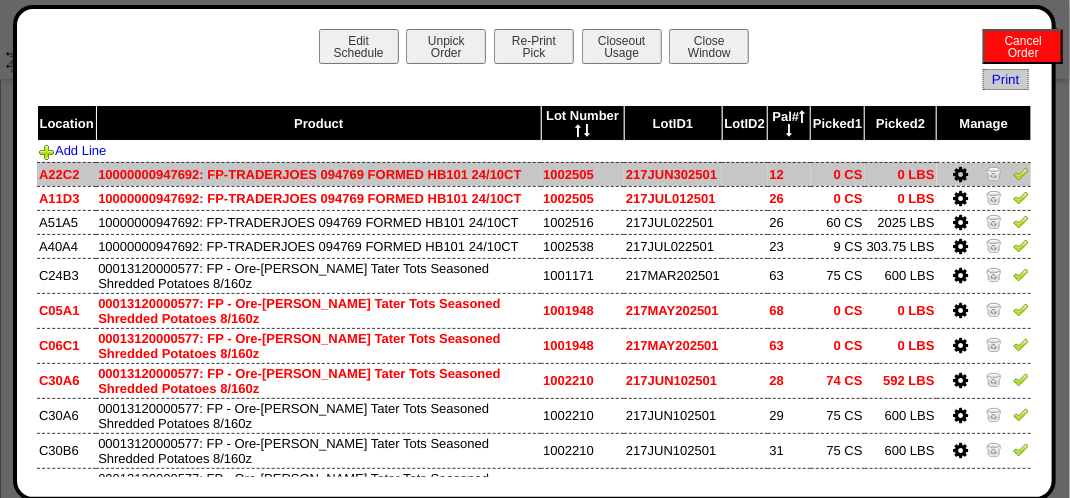 drag, startPoint x: 1005, startPoint y: 180, endPoint x: 1010, endPoint y: 190, distance: 11.18034 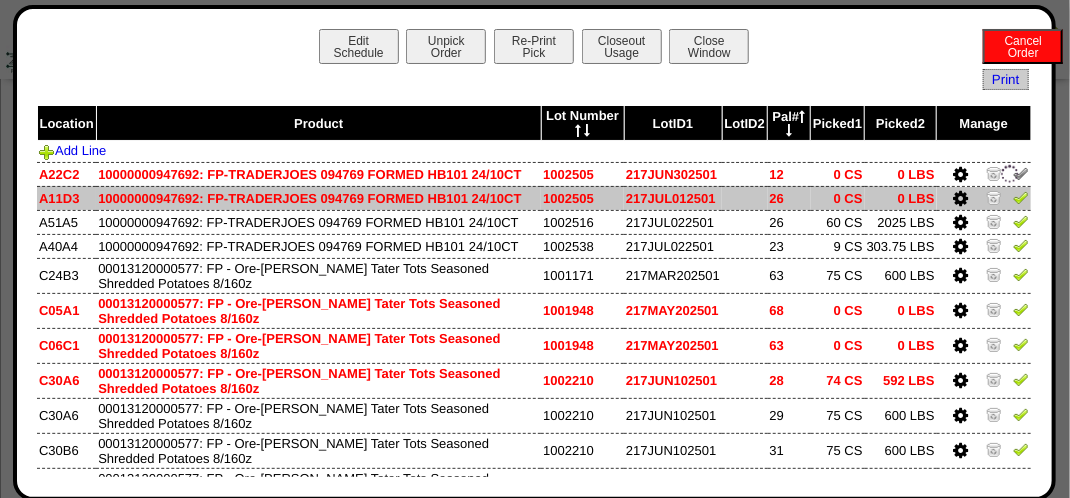 drag, startPoint x: 1001, startPoint y: 218, endPoint x: 1002, endPoint y: 230, distance: 12.0415945 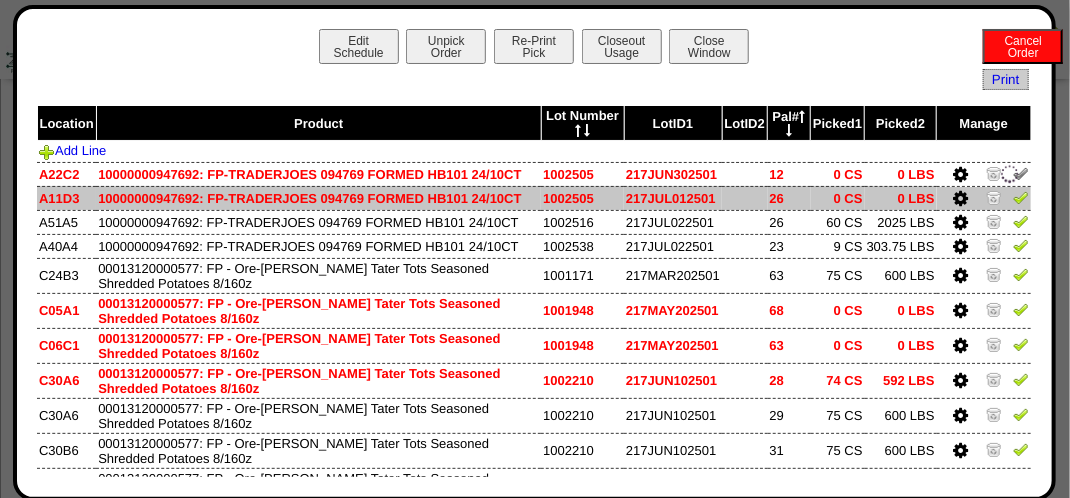 click at bounding box center [1021, 197] 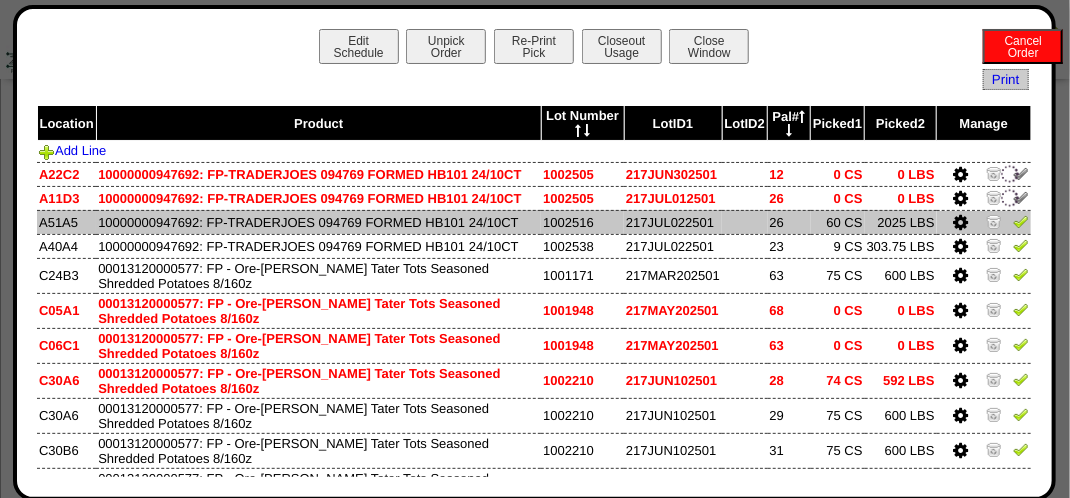 drag, startPoint x: 1002, startPoint y: 243, endPoint x: 1004, endPoint y: 260, distance: 17.117243 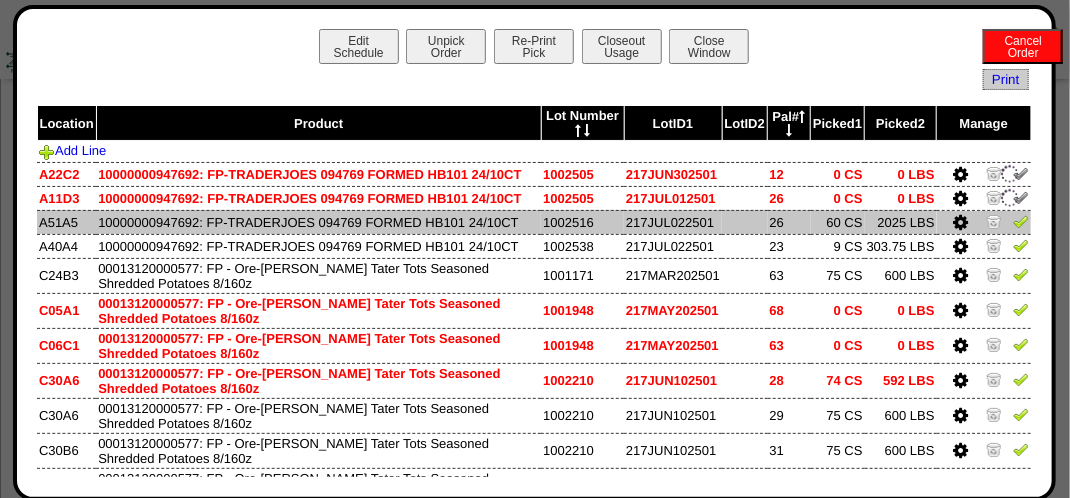 click at bounding box center [1021, 221] 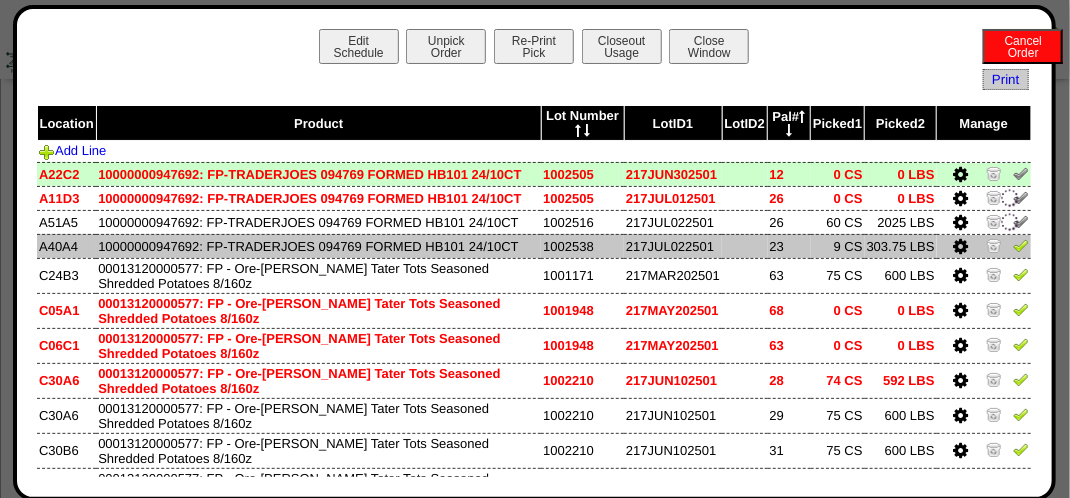 click at bounding box center (1021, 245) 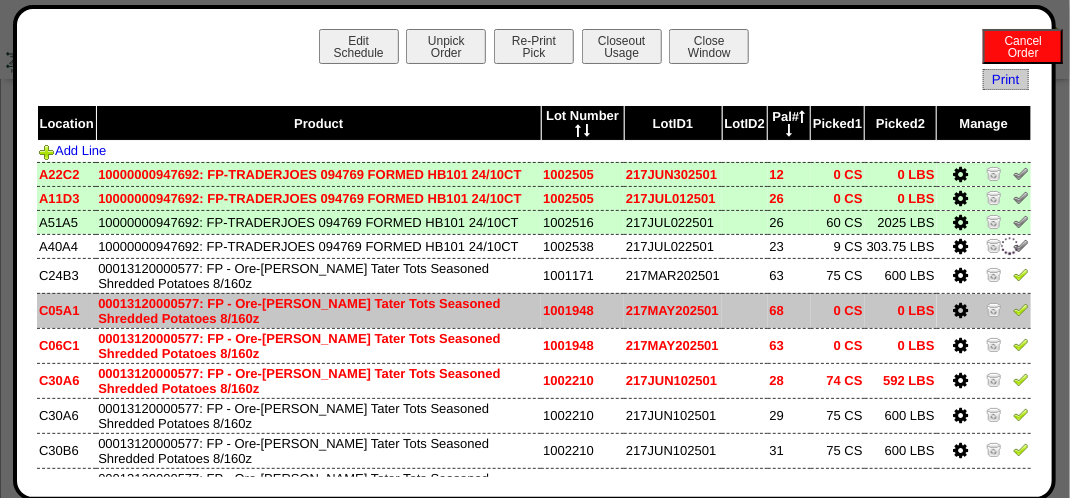 drag, startPoint x: 1004, startPoint y: 296, endPoint x: 1002, endPoint y: 319, distance: 23.086792 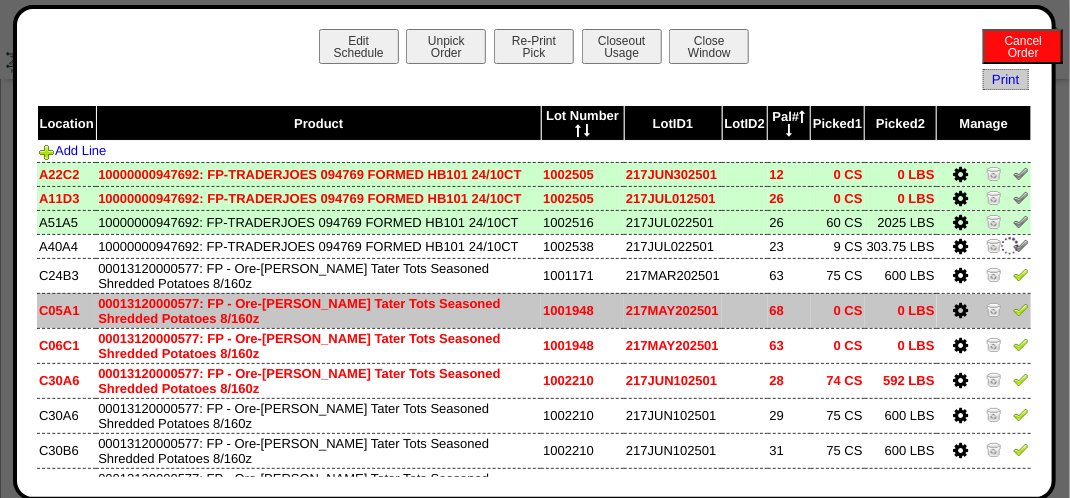 click at bounding box center (1021, 274) 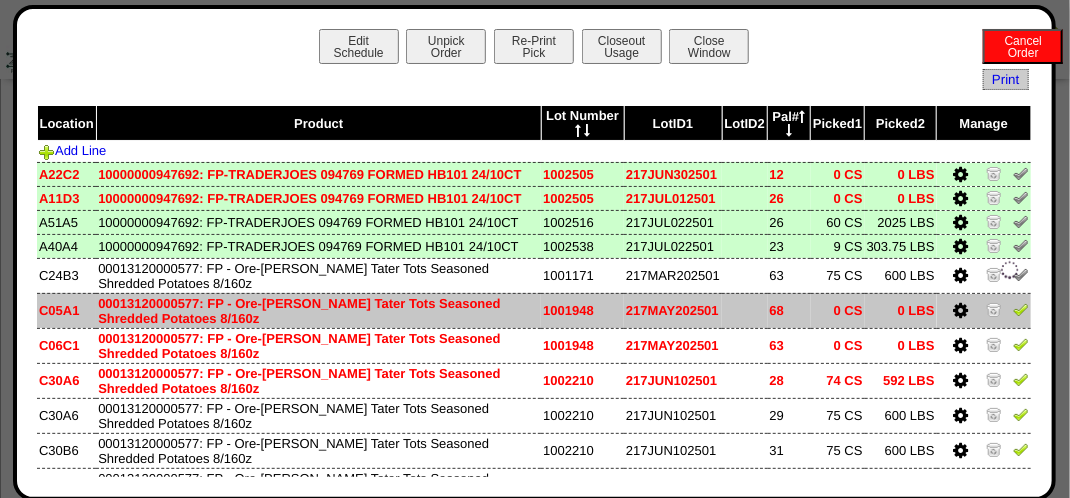 drag, startPoint x: 998, startPoint y: 322, endPoint x: 1003, endPoint y: 350, distance: 28.442924 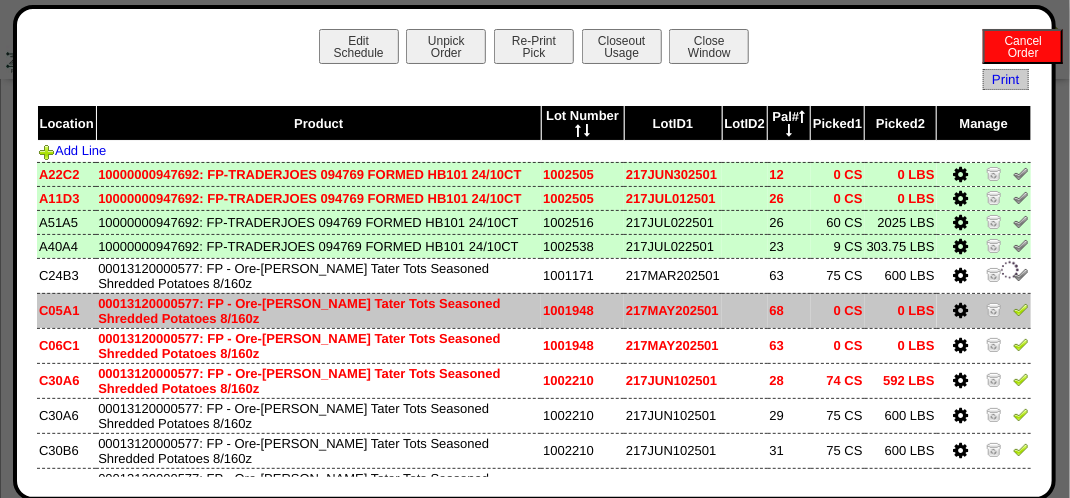 click at bounding box center [984, 310] 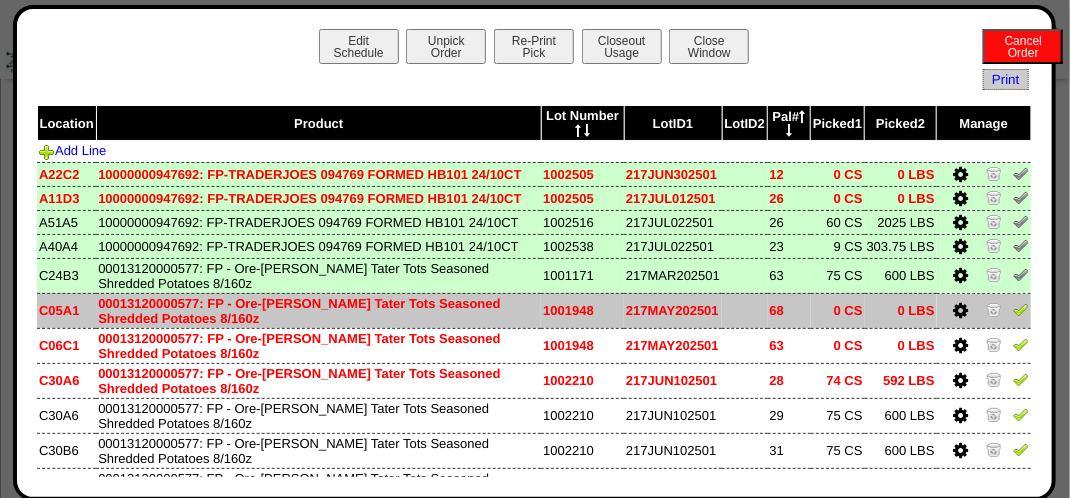 click at bounding box center (1021, 312) 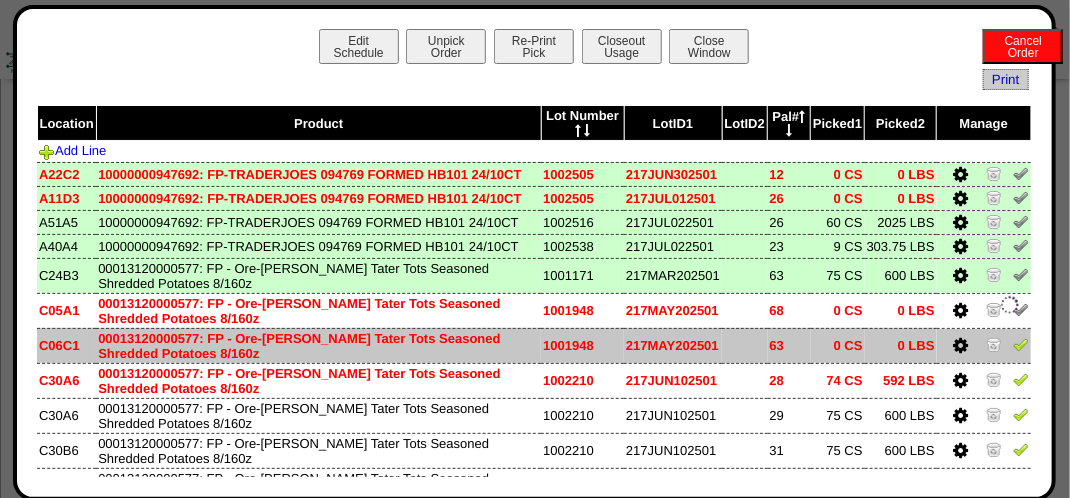 click at bounding box center (1021, 344) 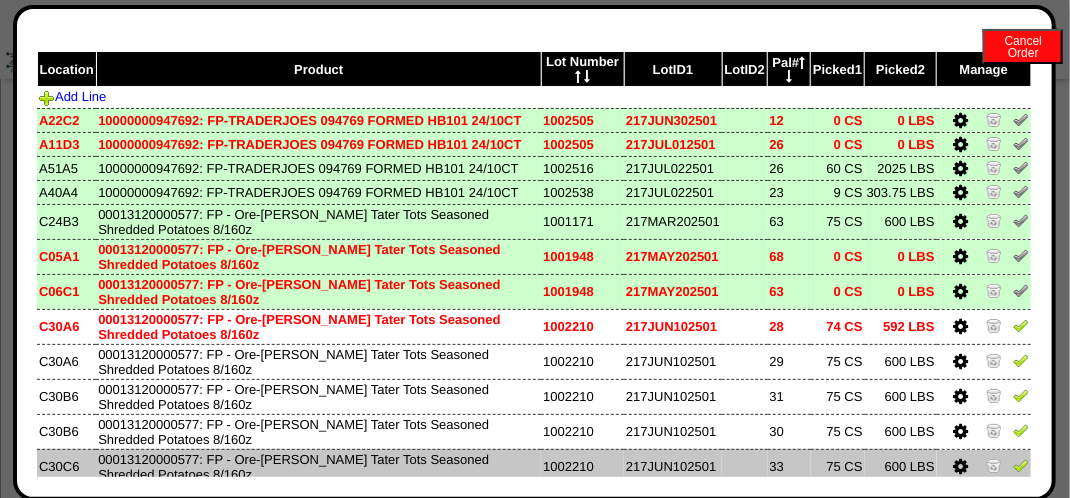 scroll, scrollTop: 100, scrollLeft: 0, axis: vertical 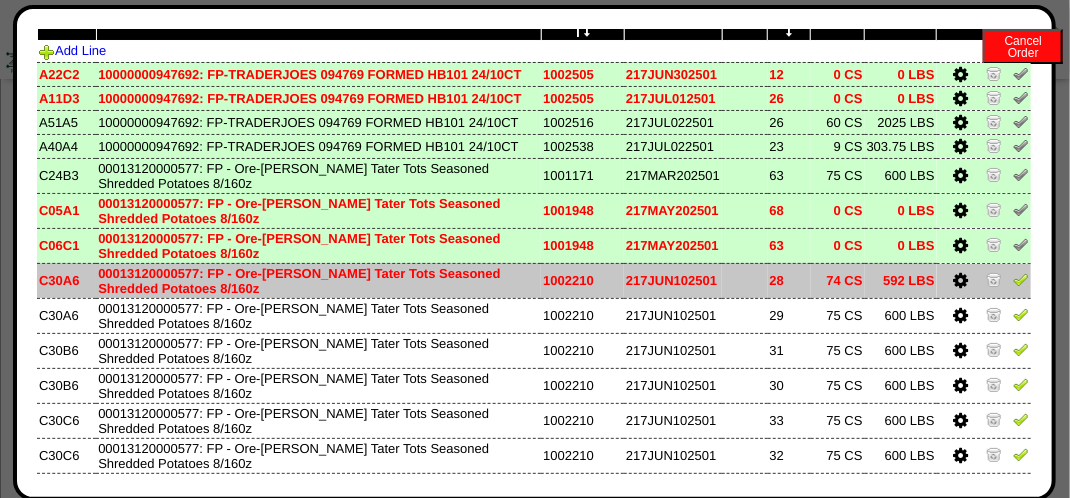 click at bounding box center [1021, 282] 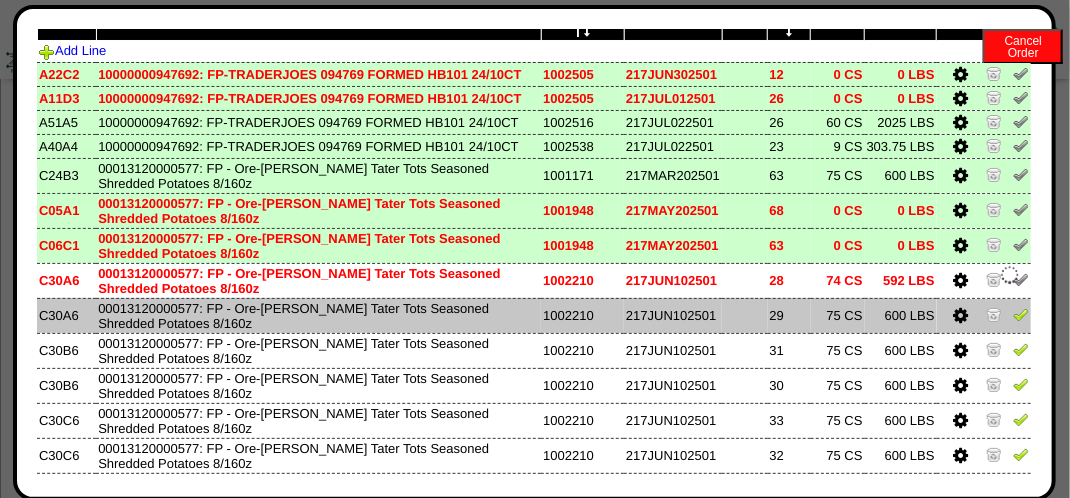 click at bounding box center (1021, 314) 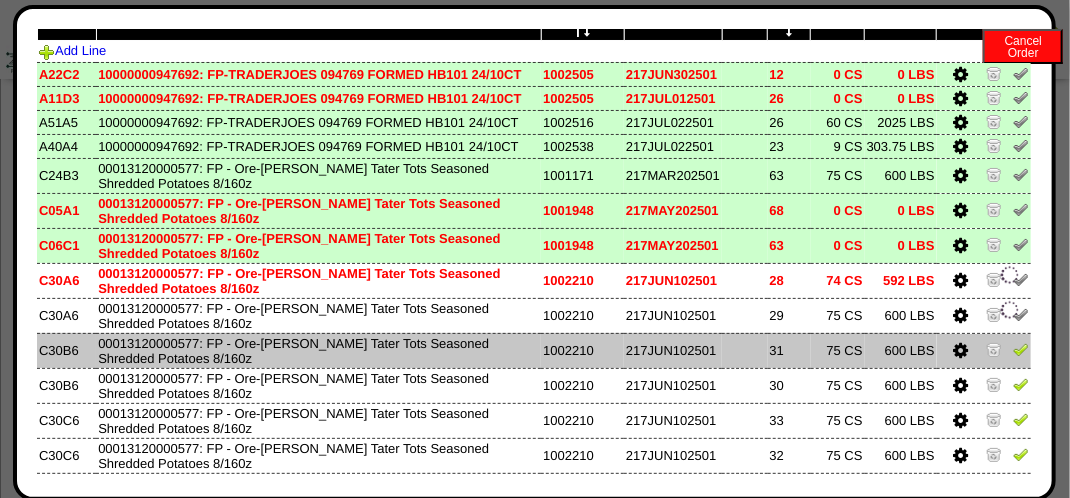 click at bounding box center [984, 350] 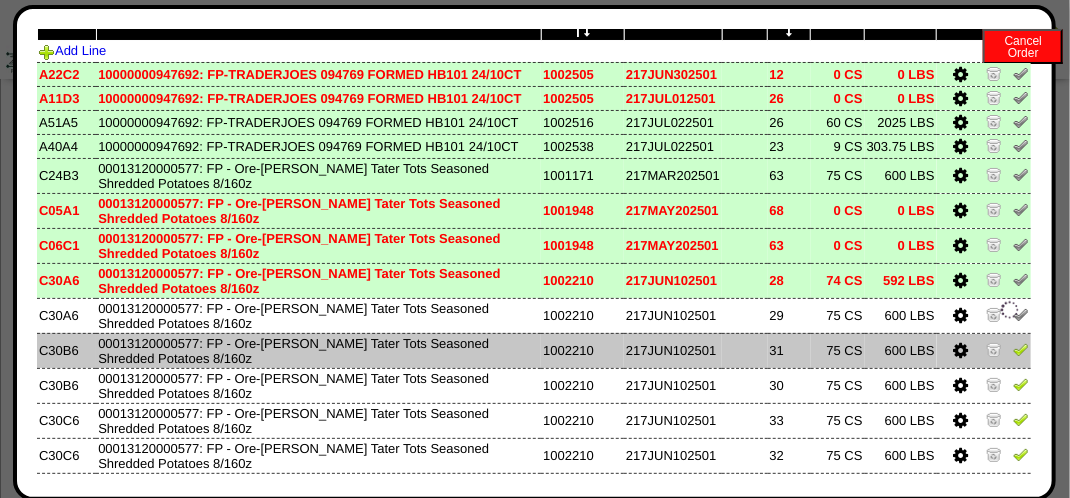 click at bounding box center [1021, 349] 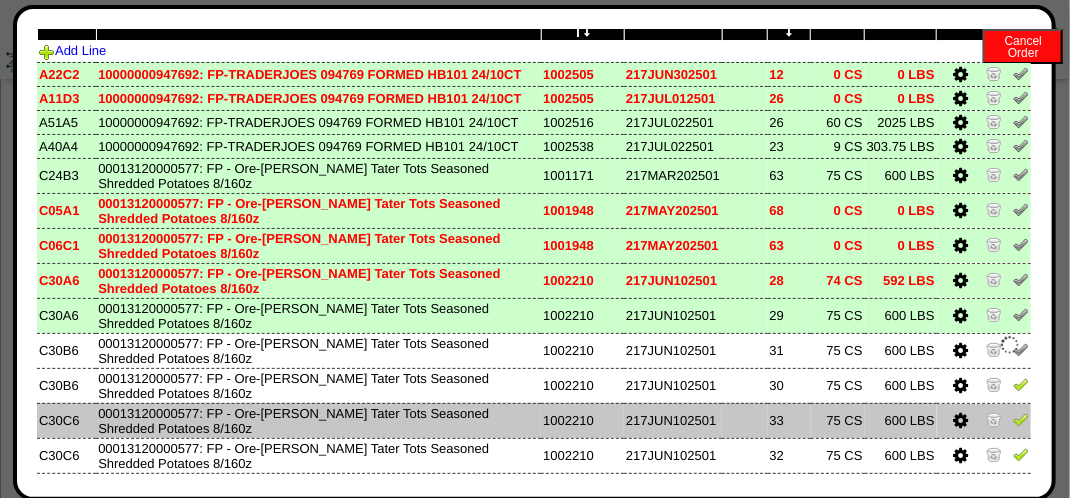 drag, startPoint x: 1006, startPoint y: 409, endPoint x: 1004, endPoint y: 430, distance: 21.095022 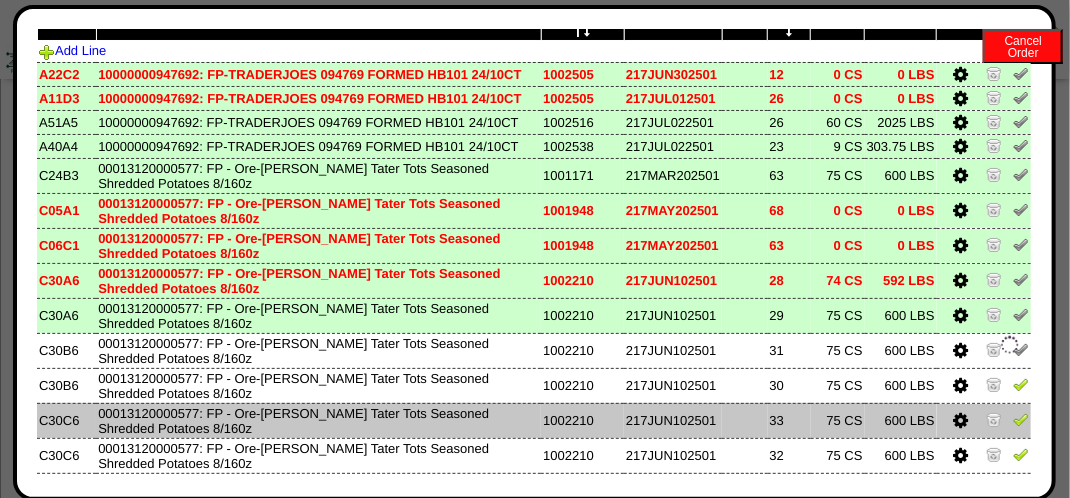 click at bounding box center [1021, 384] 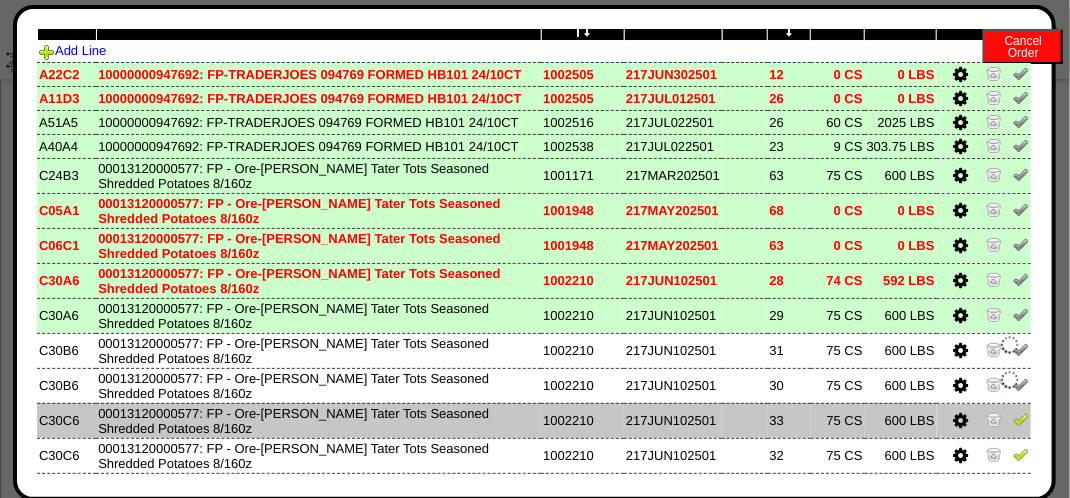 click at bounding box center [984, 420] 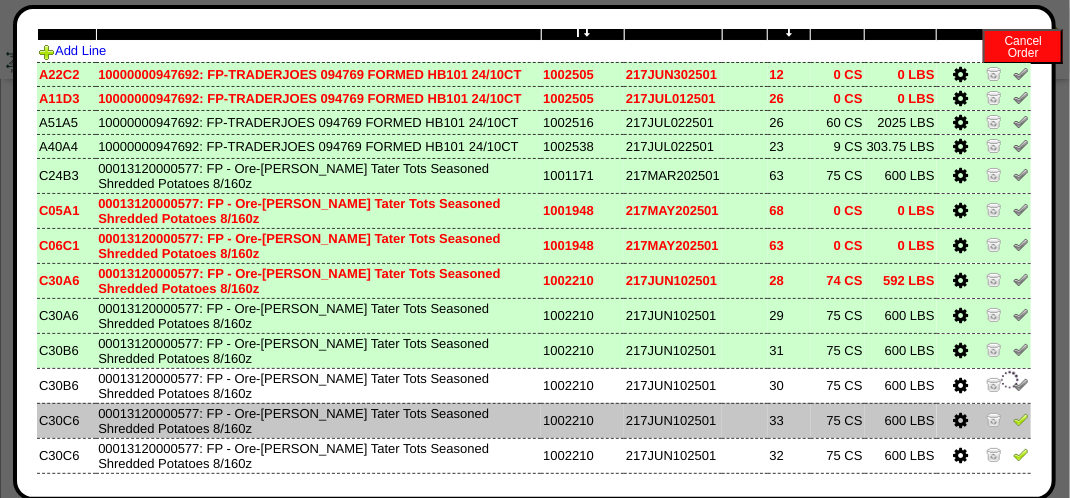click at bounding box center [1021, 419] 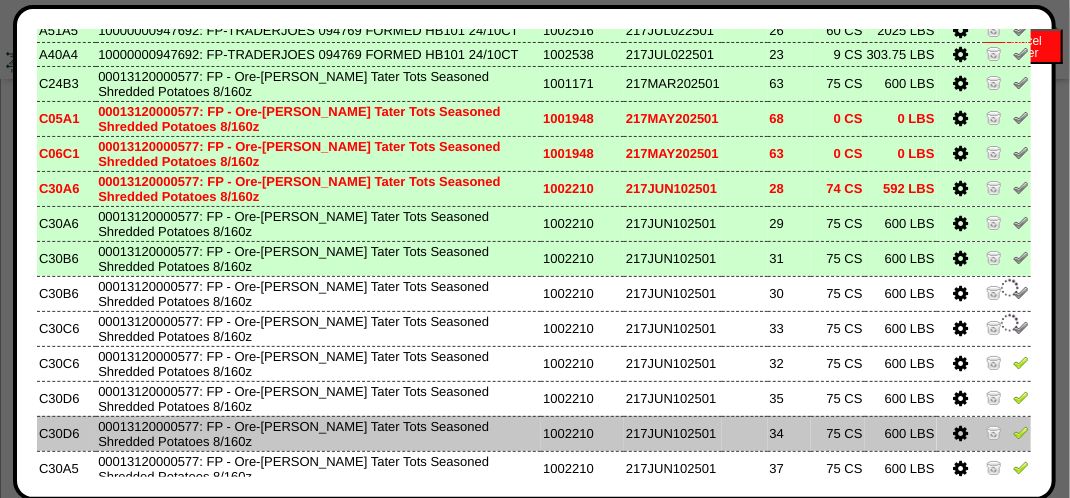 scroll, scrollTop: 300, scrollLeft: 0, axis: vertical 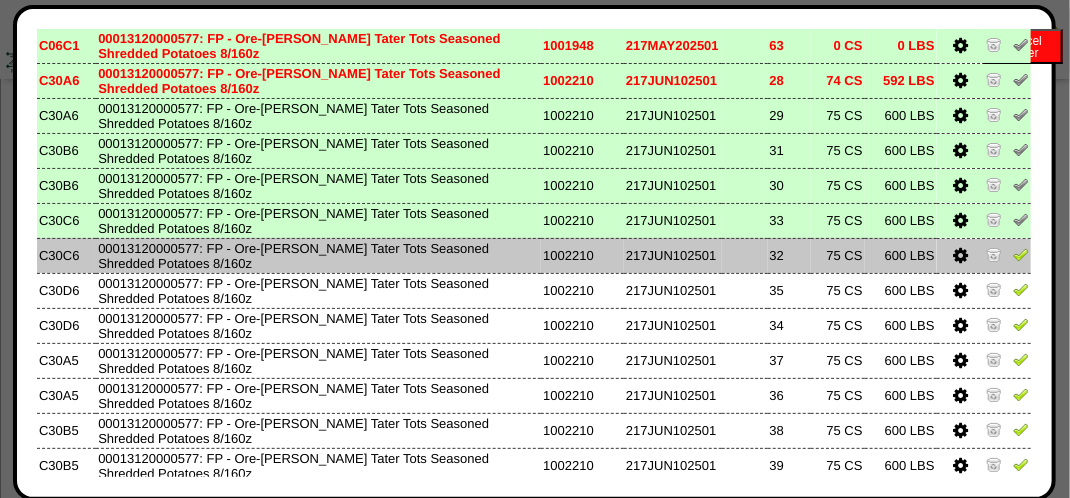 click at bounding box center (1021, 254) 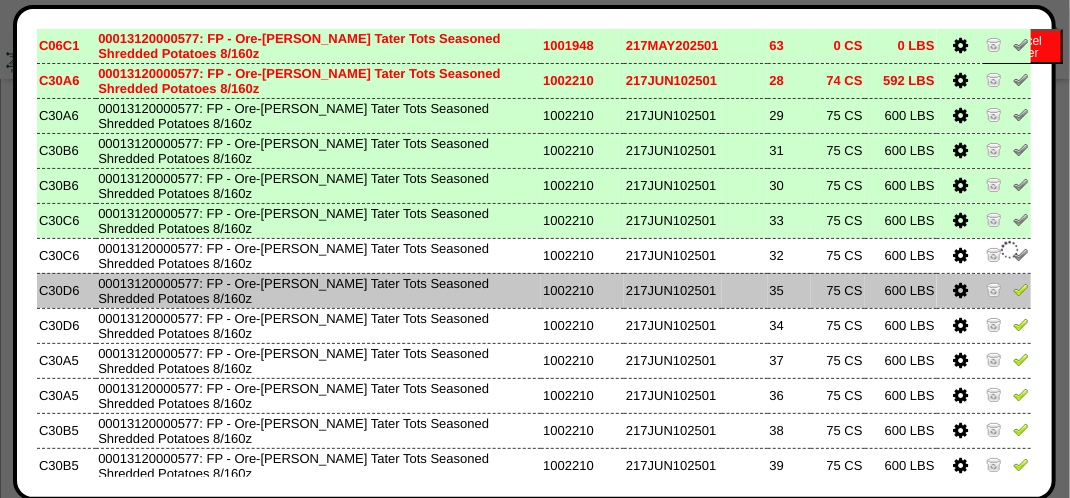 click at bounding box center (1021, 289) 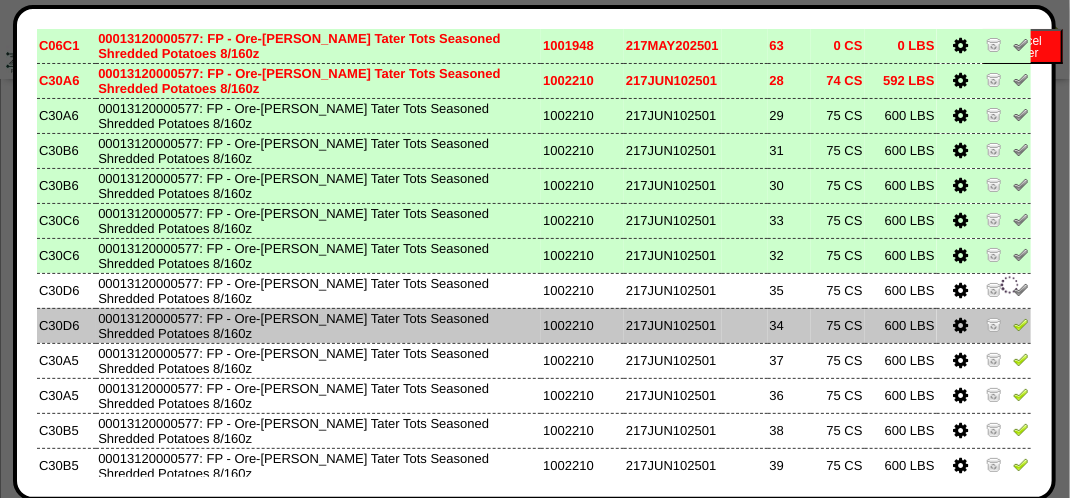 drag, startPoint x: 1007, startPoint y: 346, endPoint x: 1008, endPoint y: 374, distance: 28.01785 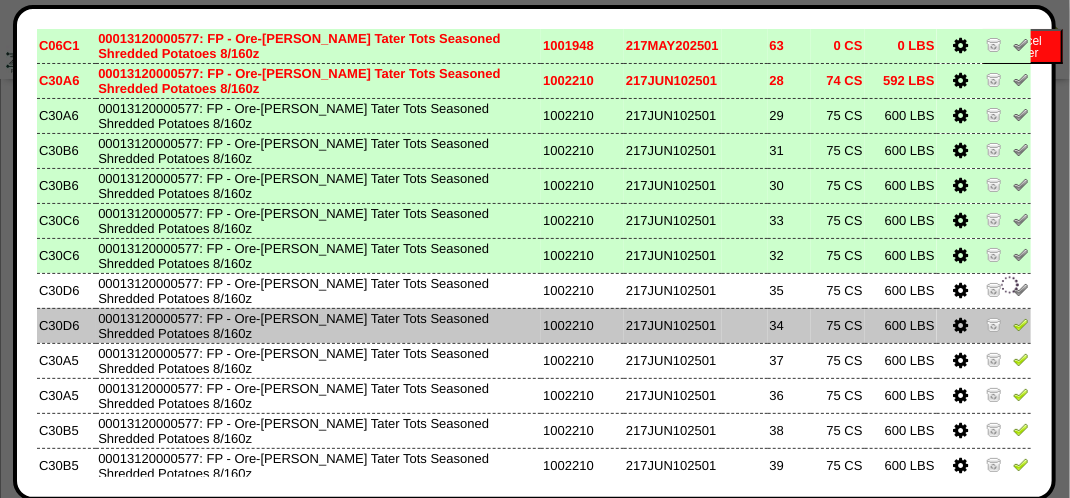 click at bounding box center (1021, 324) 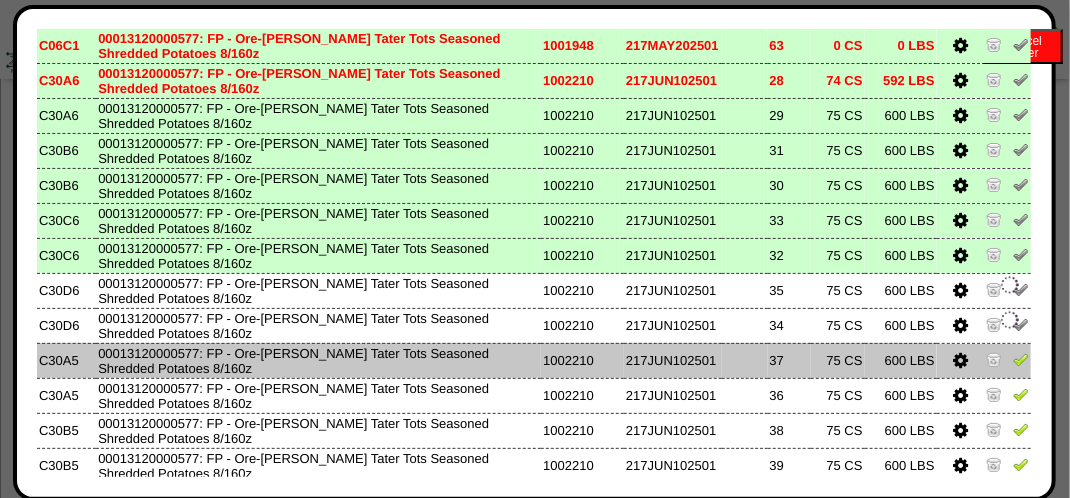 drag, startPoint x: 1008, startPoint y: 377, endPoint x: 1010, endPoint y: 396, distance: 19.104973 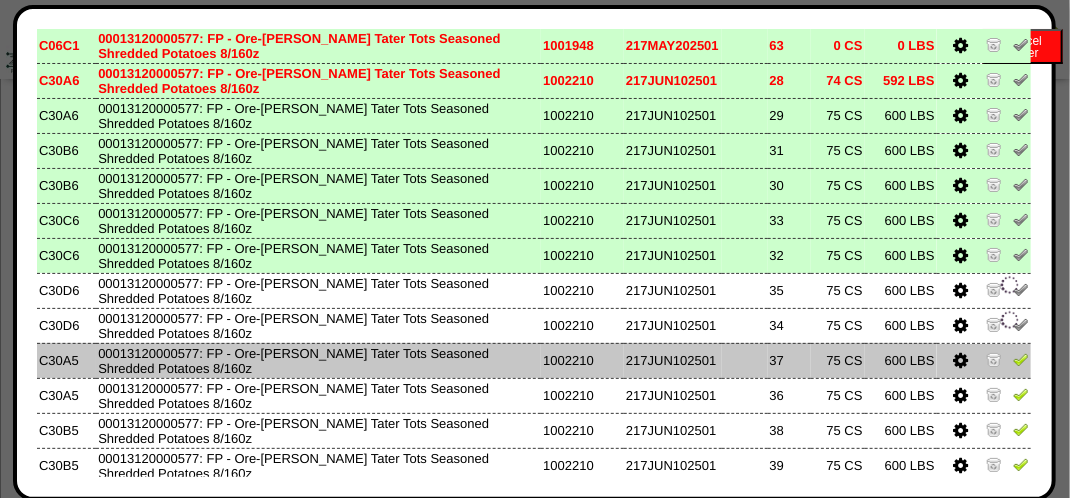 click at bounding box center (1021, 359) 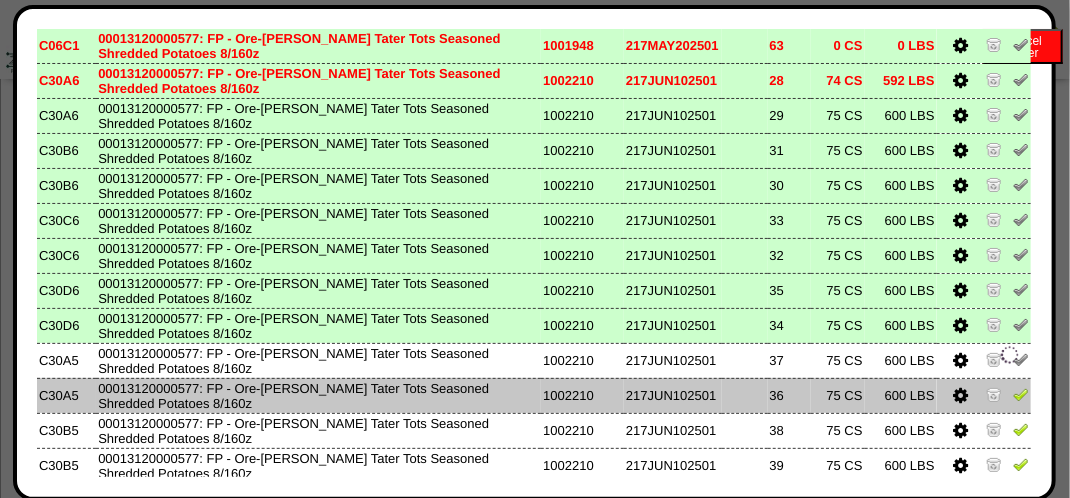 click at bounding box center (984, 395) 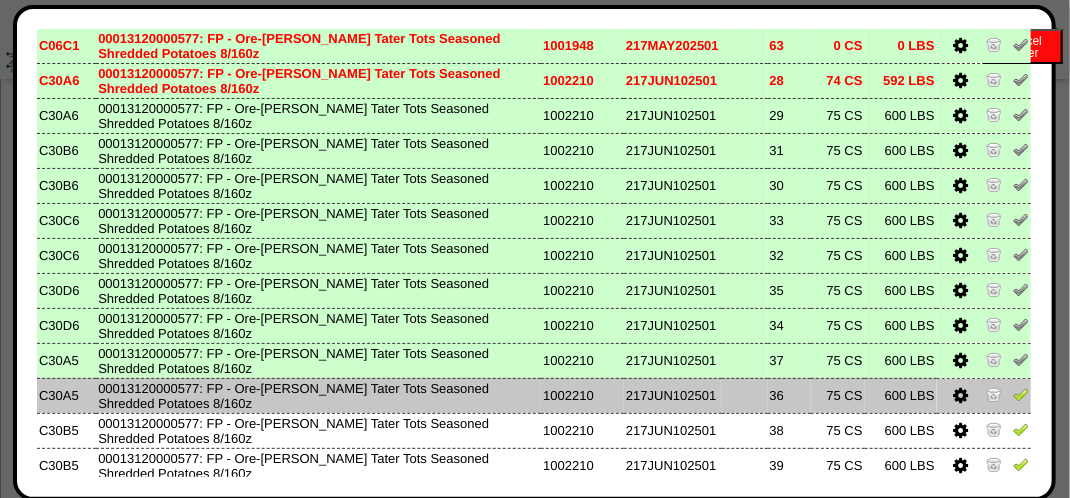 click at bounding box center [1021, 397] 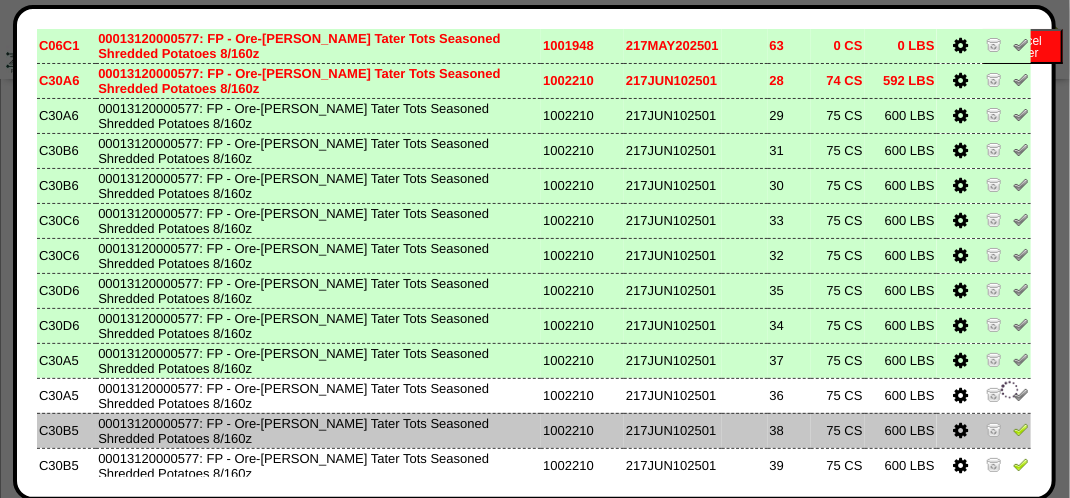 click at bounding box center [1021, 429] 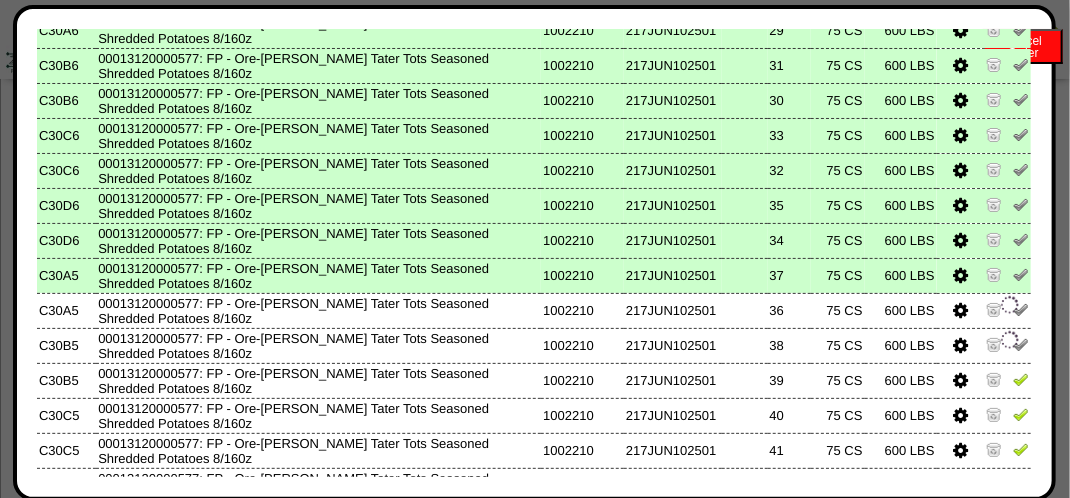 scroll, scrollTop: 600, scrollLeft: 0, axis: vertical 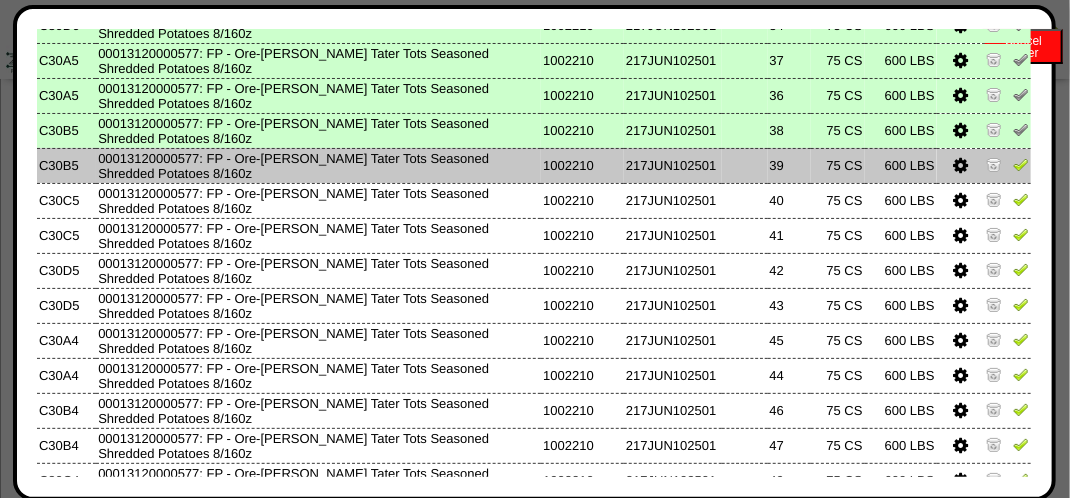 drag, startPoint x: 1009, startPoint y: 194, endPoint x: 1012, endPoint y: 205, distance: 11.401754 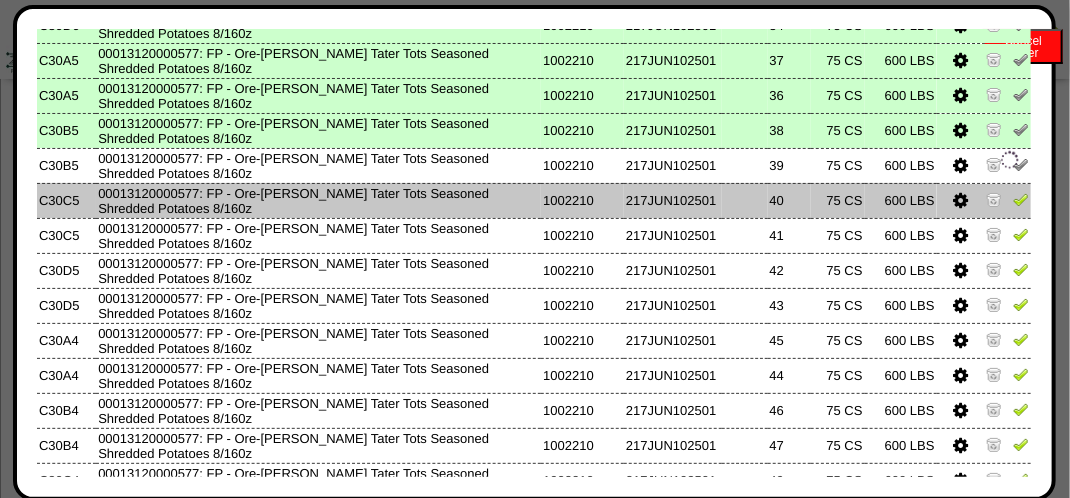 click at bounding box center (1021, 199) 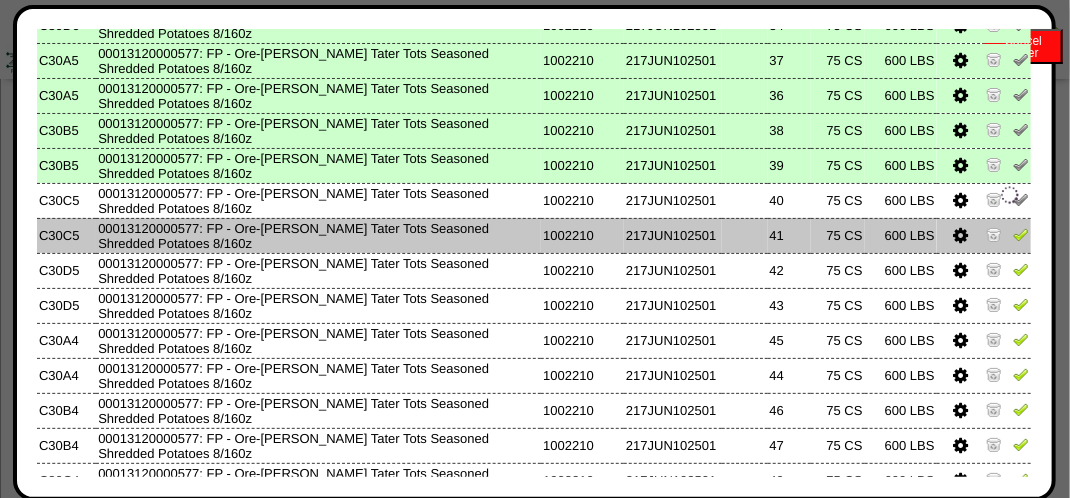 click at bounding box center [1021, 234] 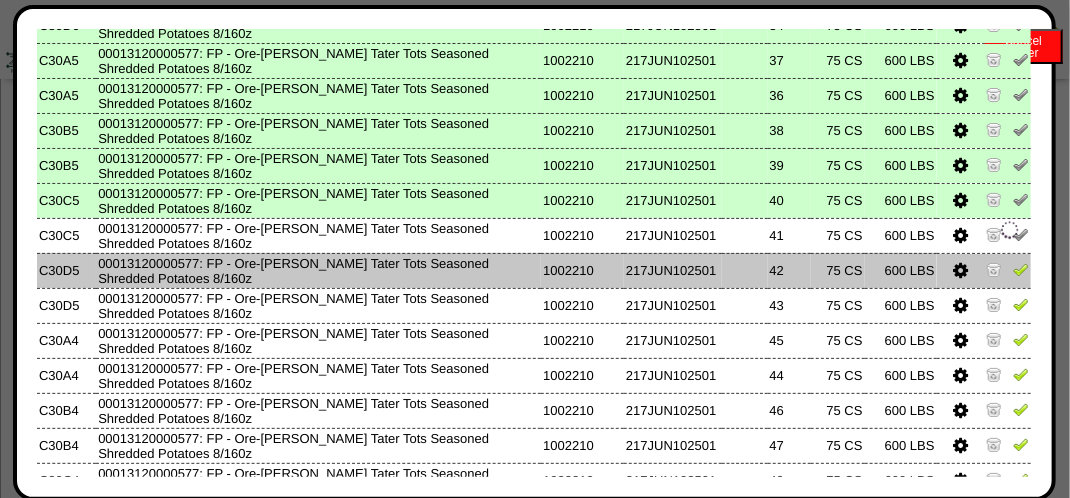 click at bounding box center (1021, 269) 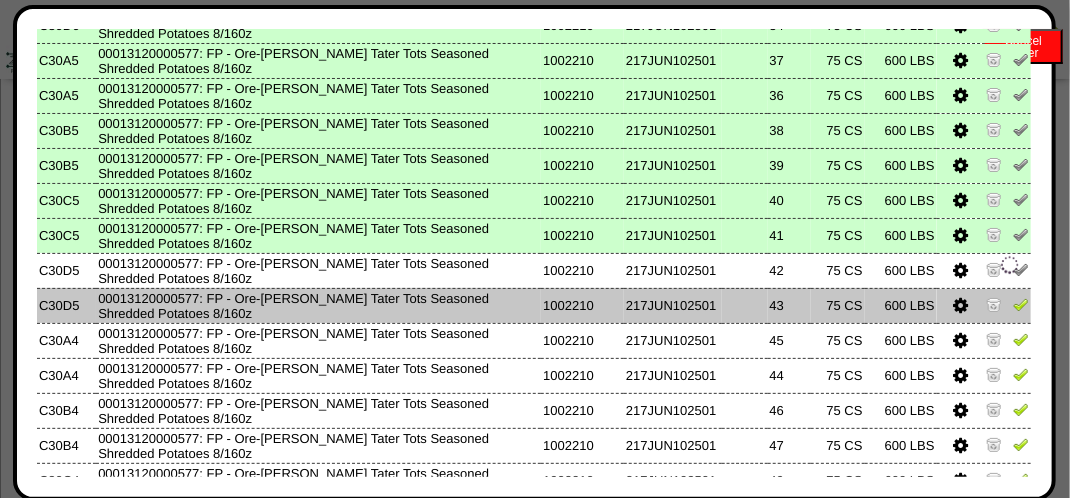 drag, startPoint x: 1012, startPoint y: 340, endPoint x: 1005, endPoint y: 350, distance: 12.206555 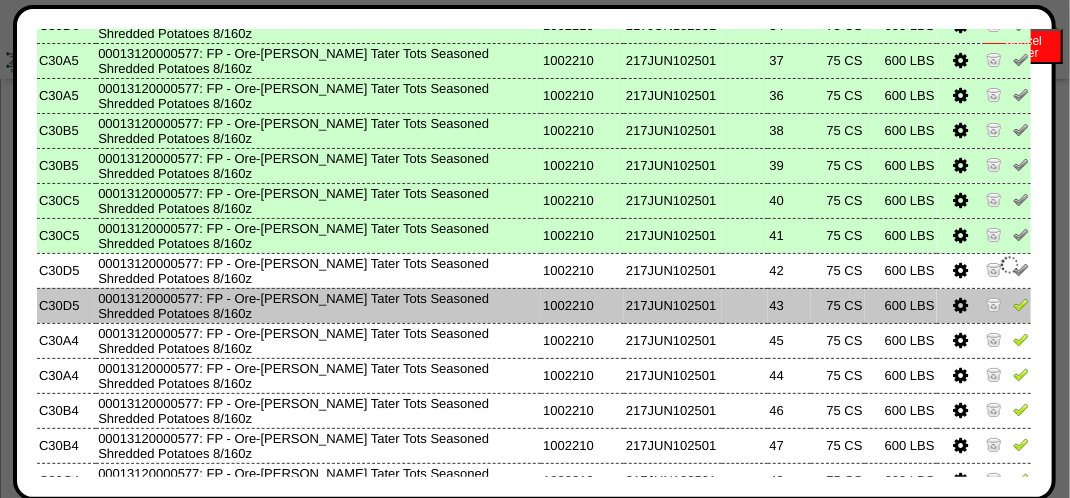 click at bounding box center (1021, 307) 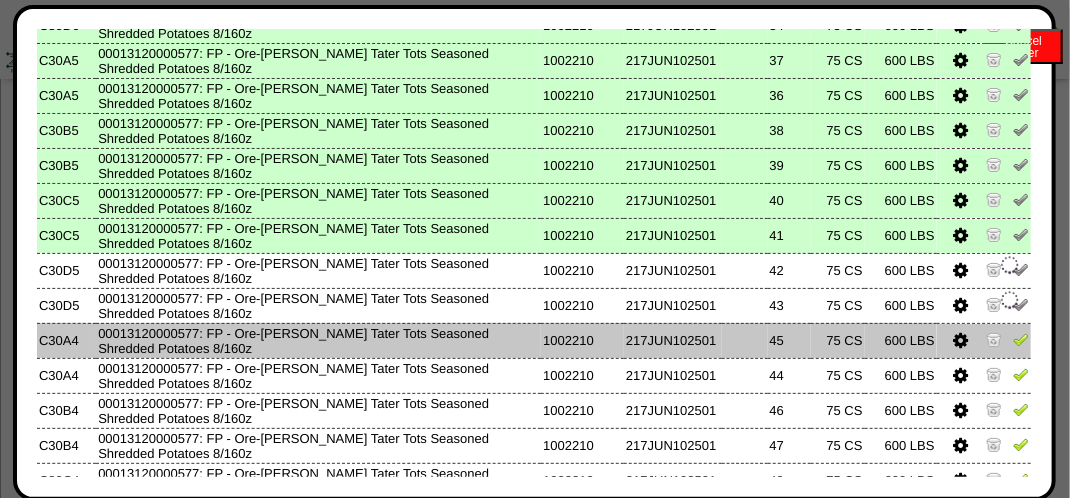 click at bounding box center (1021, 339) 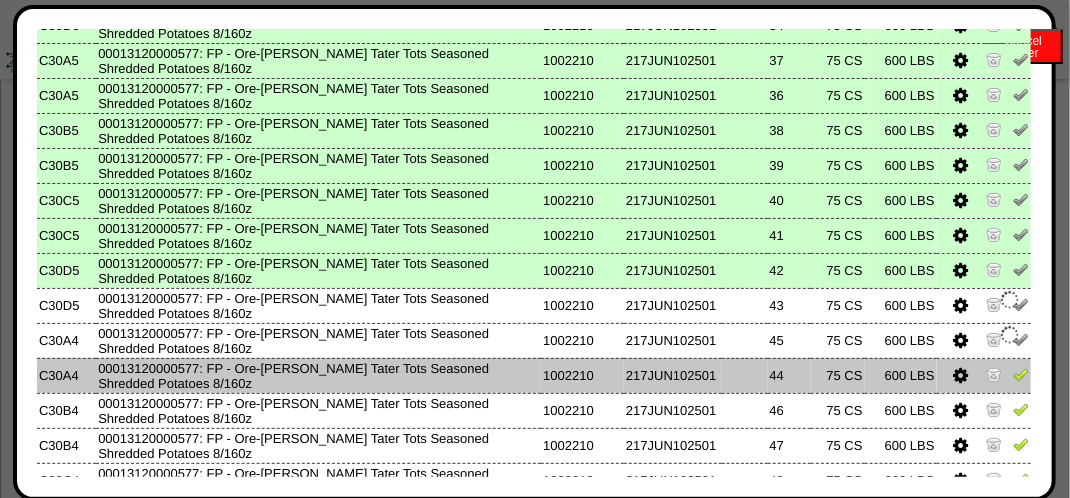 click at bounding box center [1021, 374] 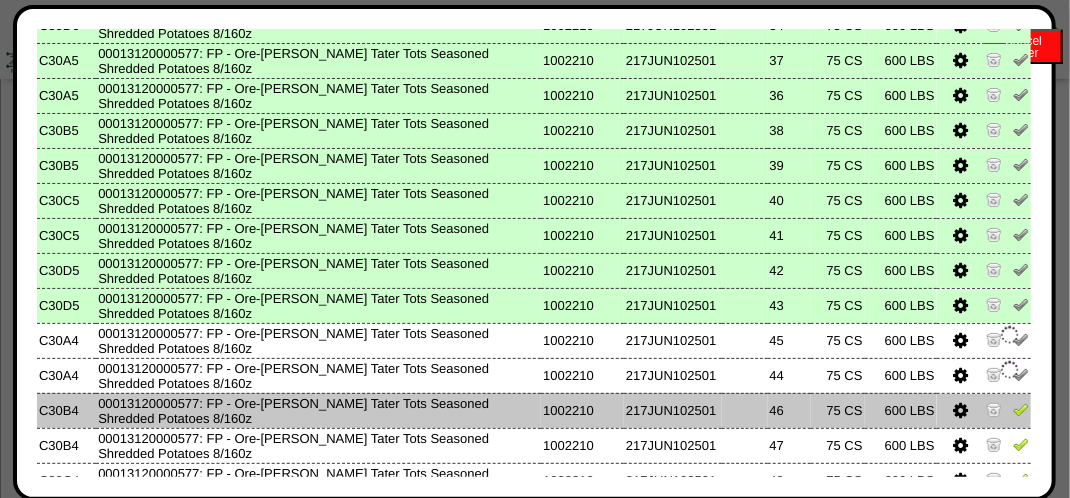 click at bounding box center [1021, 409] 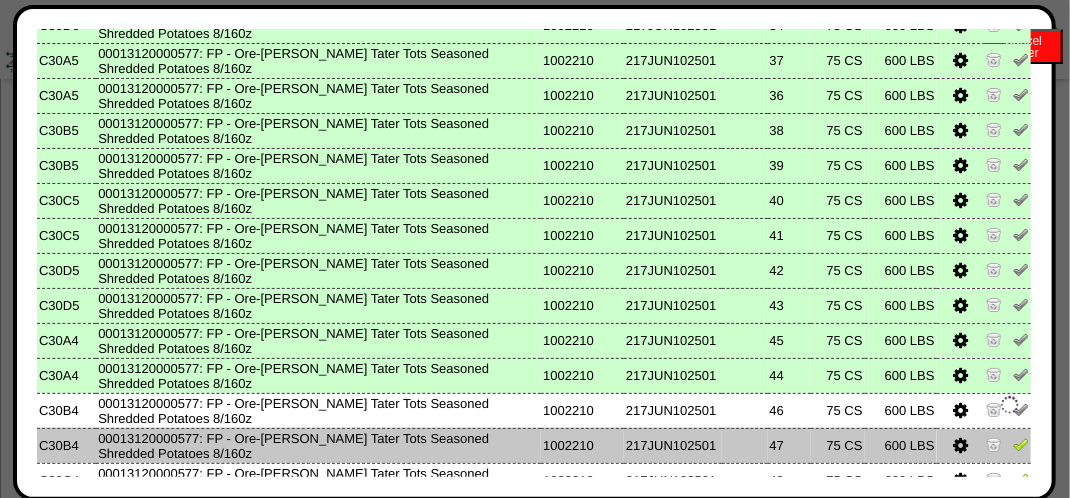 click at bounding box center [1021, 444] 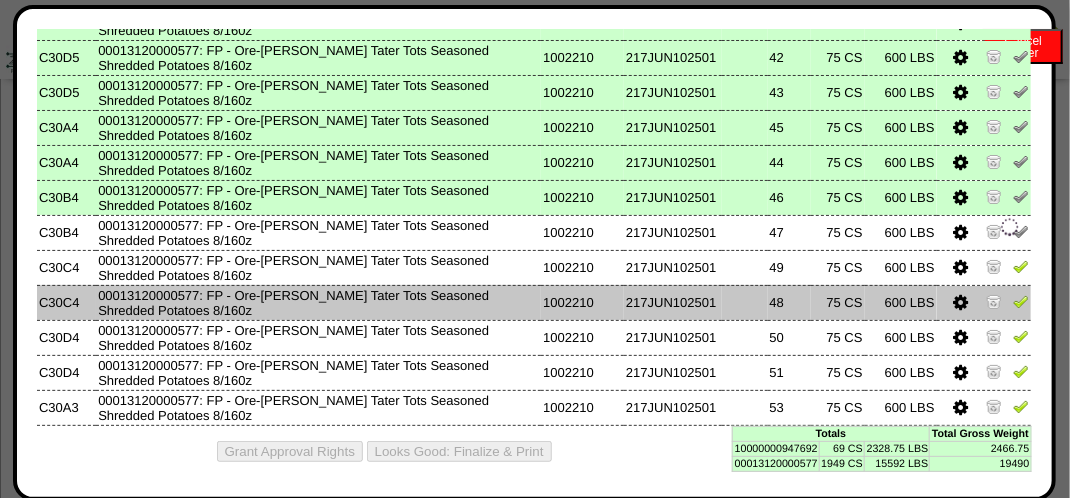 scroll, scrollTop: 844, scrollLeft: 0, axis: vertical 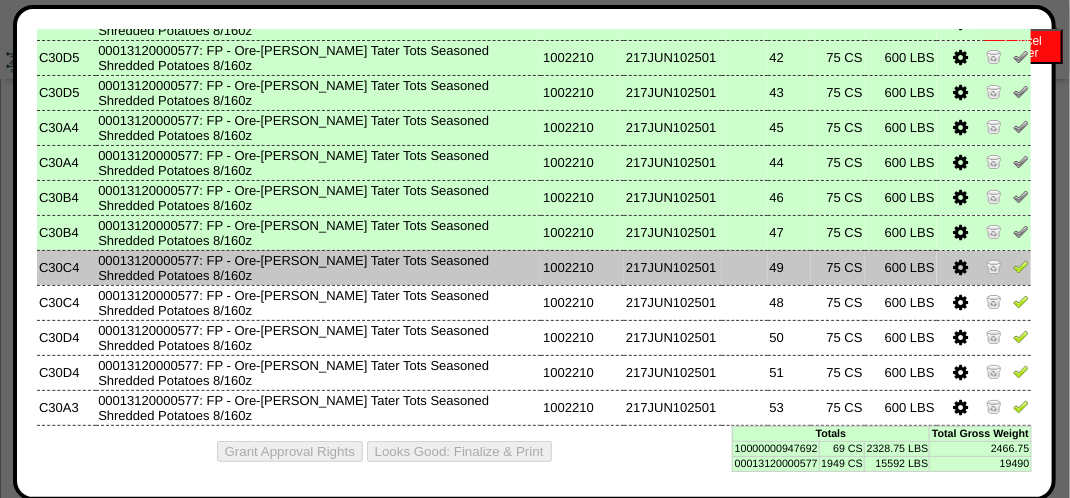 click at bounding box center (1021, 266) 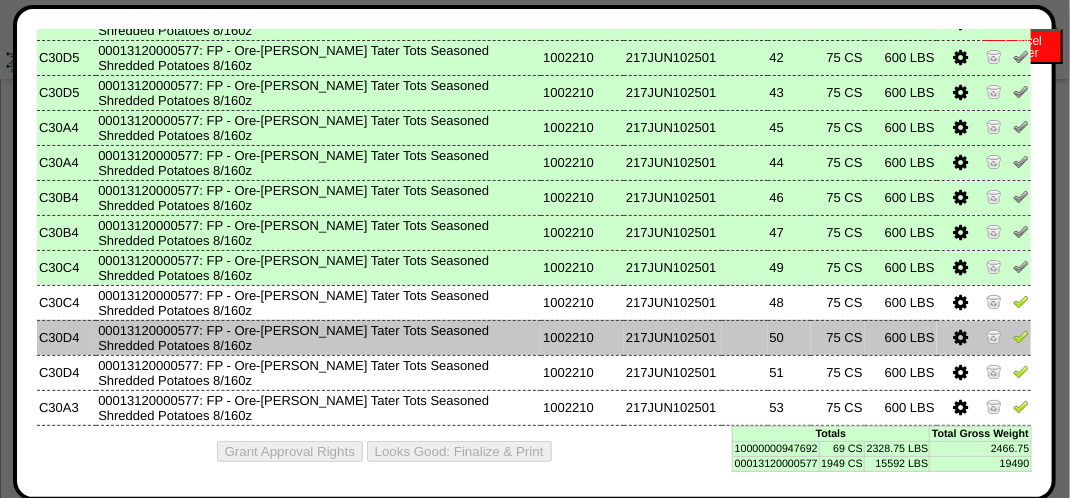click at bounding box center (1021, 336) 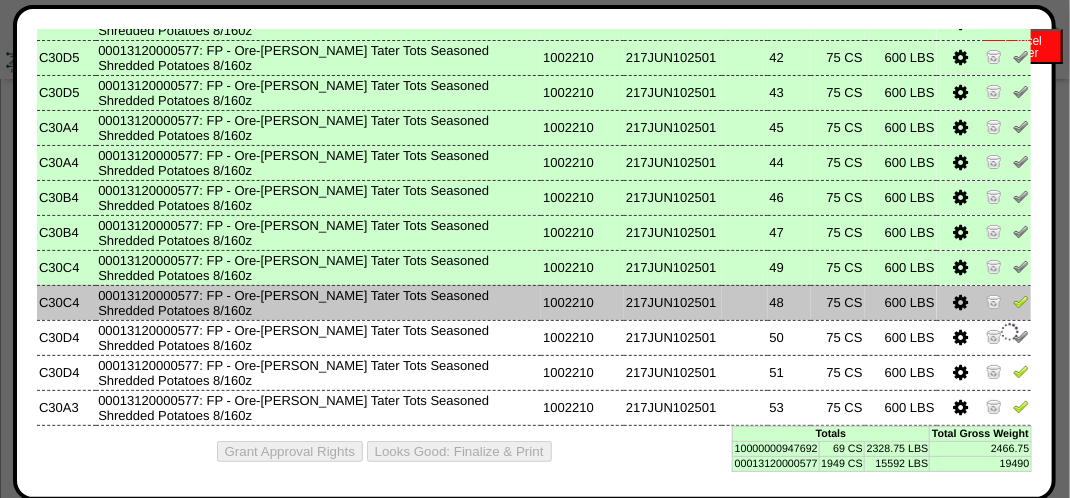 drag, startPoint x: 1000, startPoint y: 294, endPoint x: 1008, endPoint y: 309, distance: 17 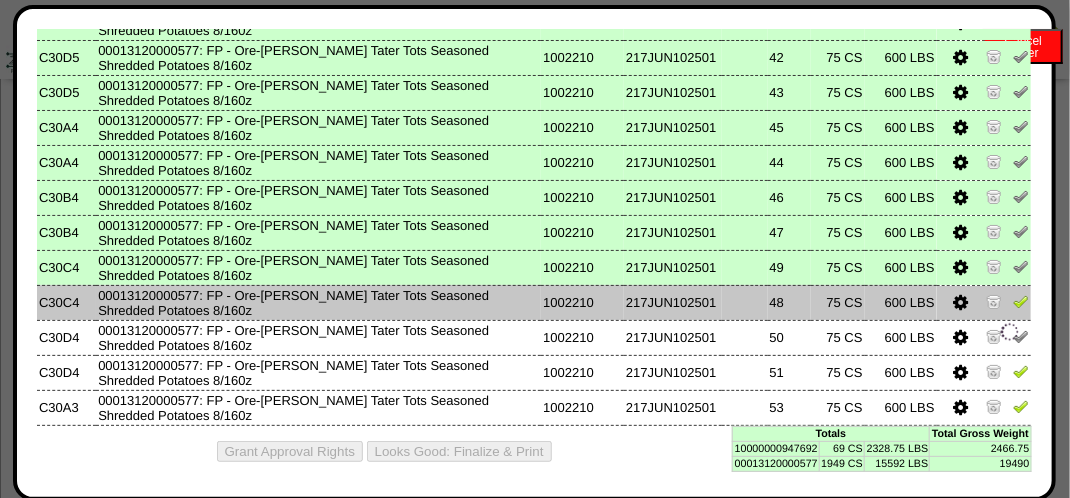 click at bounding box center (1021, 301) 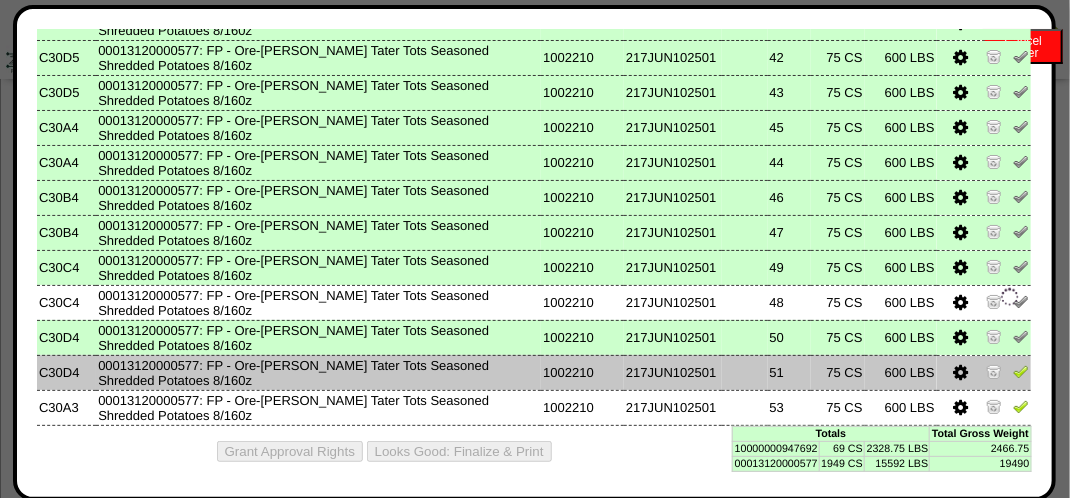 click at bounding box center (1021, 371) 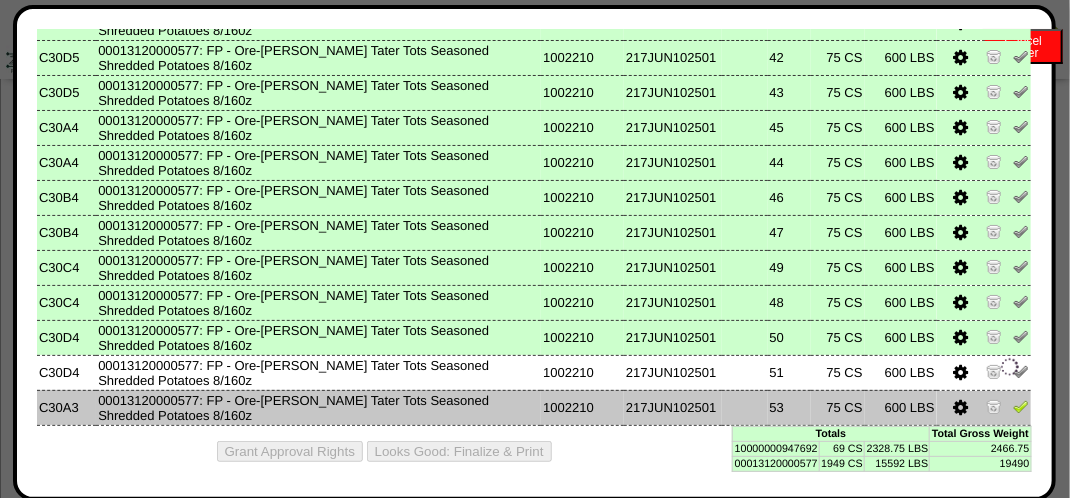 click at bounding box center [1021, 406] 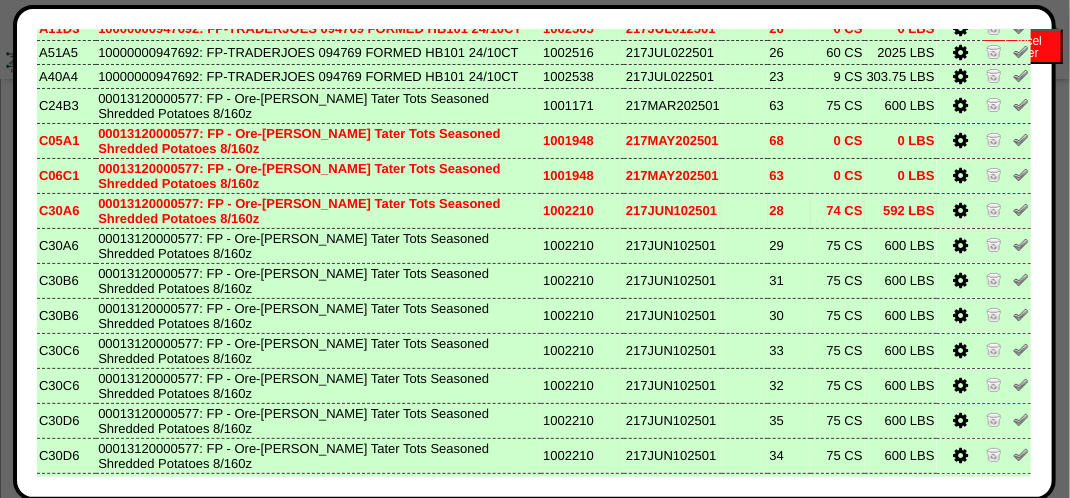 scroll, scrollTop: 0, scrollLeft: 0, axis: both 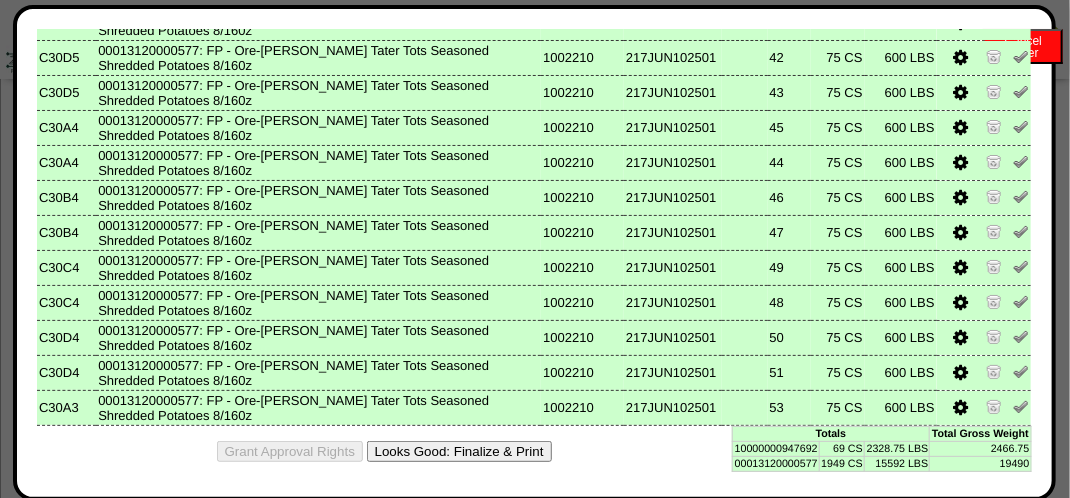 drag, startPoint x: 501, startPoint y: 450, endPoint x: 642, endPoint y: 182, distance: 302.82834 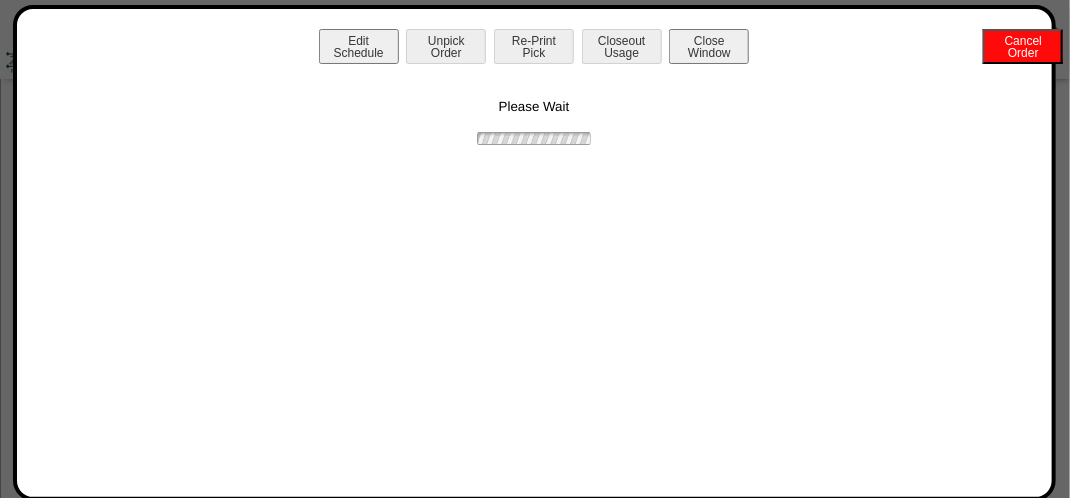 scroll, scrollTop: 0, scrollLeft: 0, axis: both 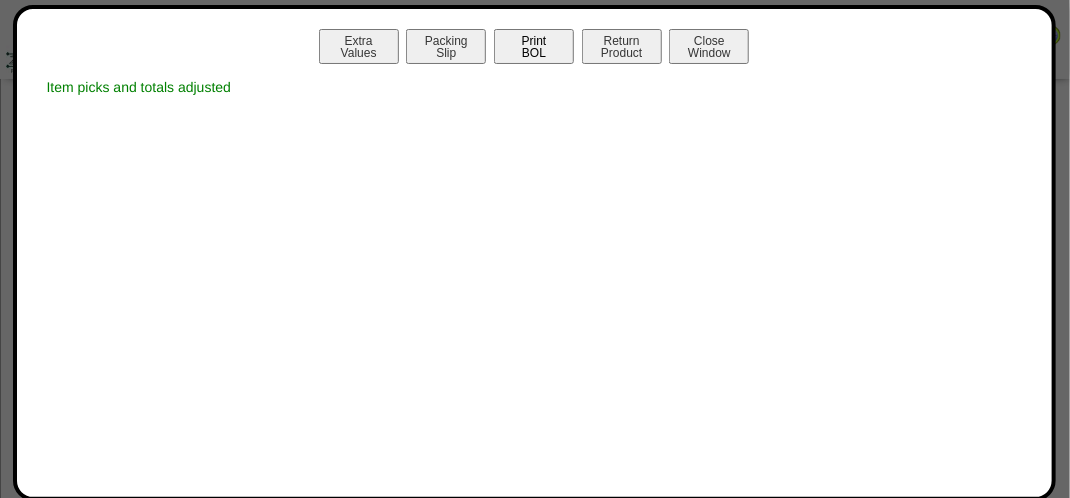 click on "Print BOL" at bounding box center (534, 46) 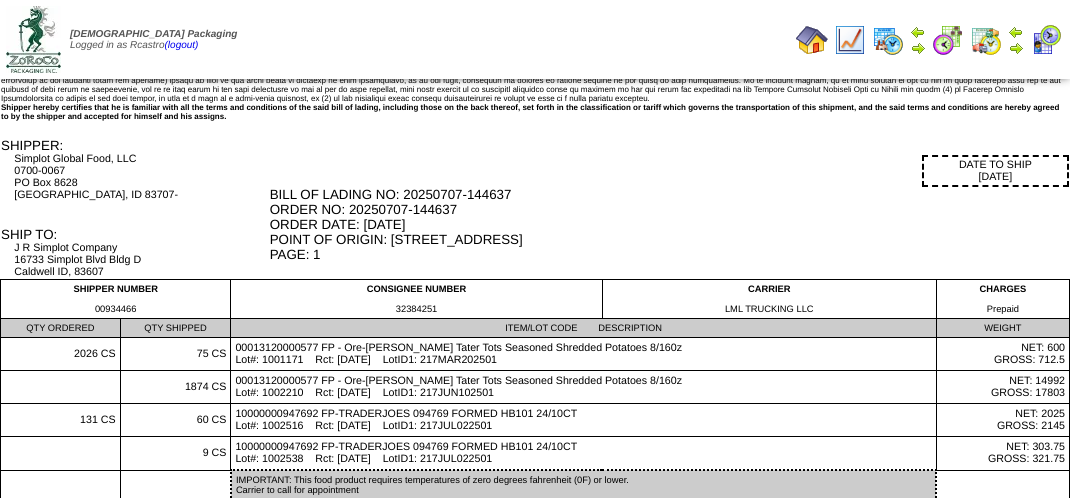 scroll, scrollTop: 0, scrollLeft: 0, axis: both 